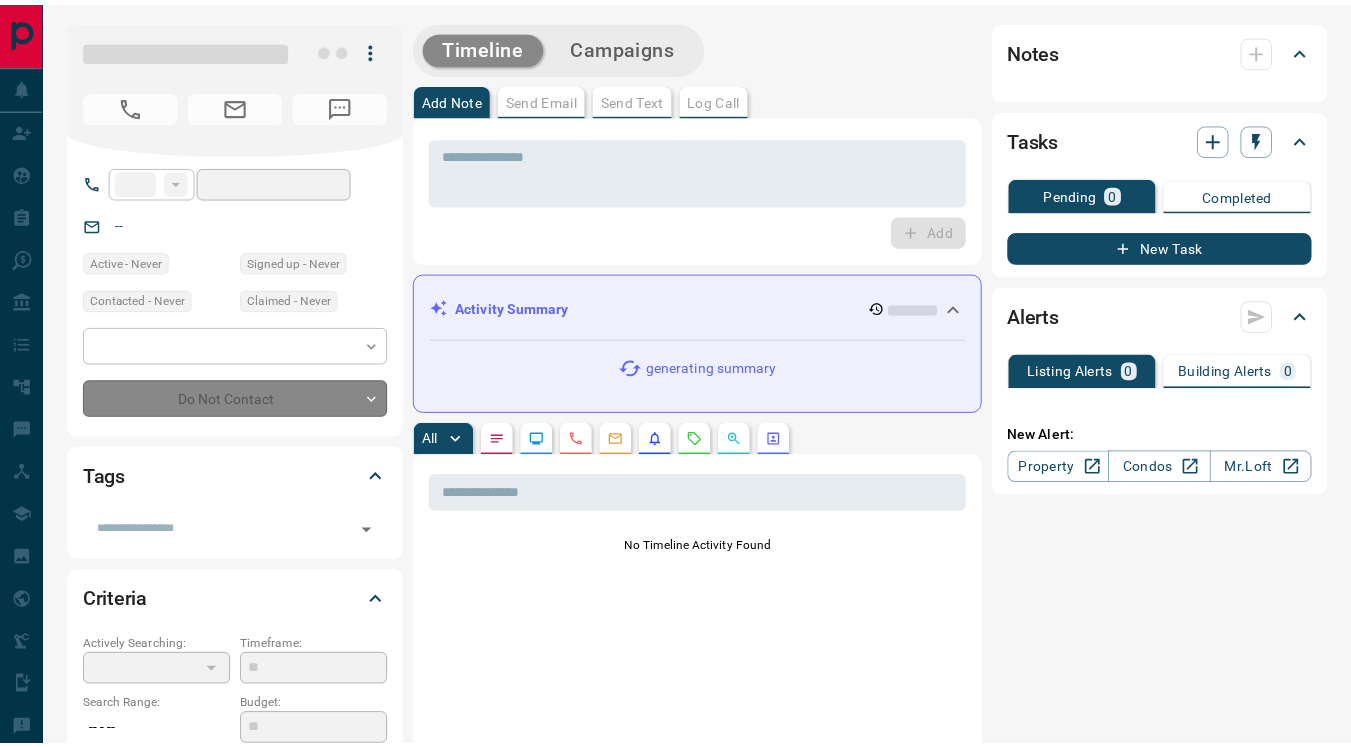 scroll, scrollTop: 0, scrollLeft: 0, axis: both 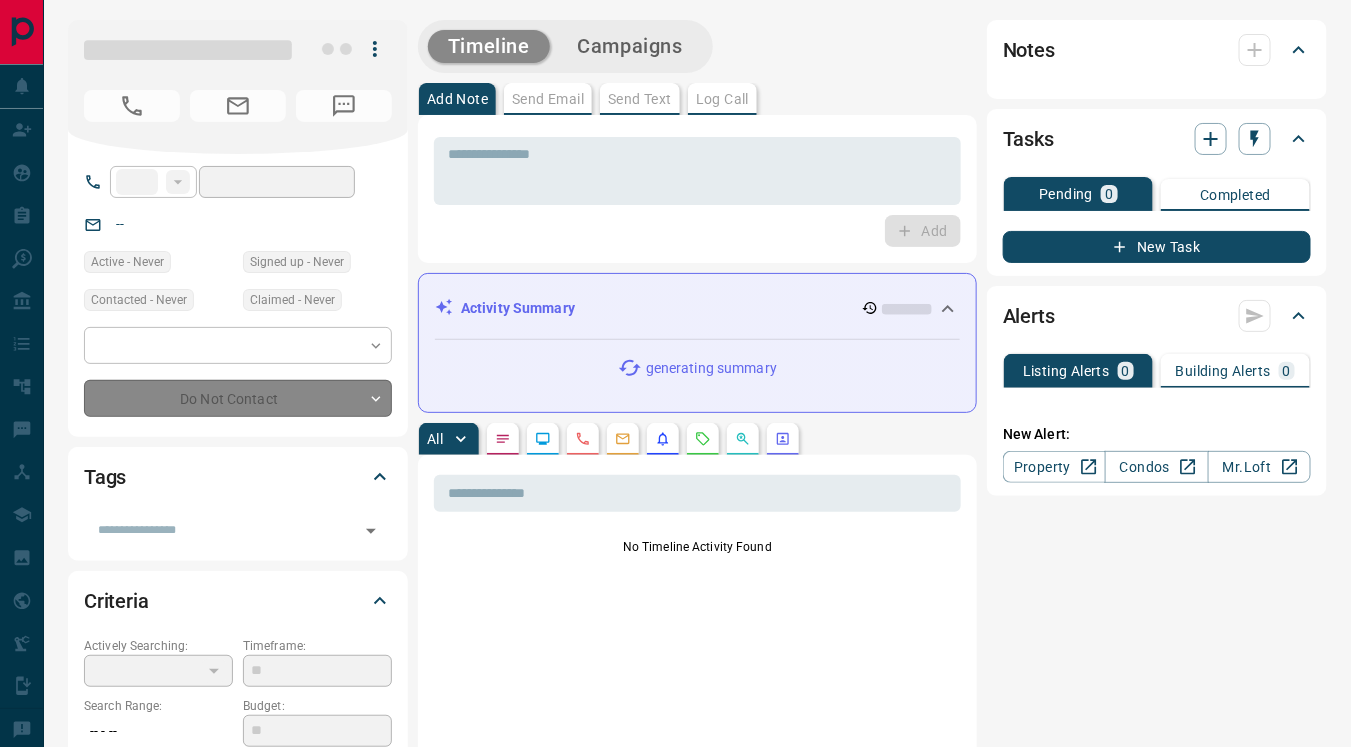 type on "**" 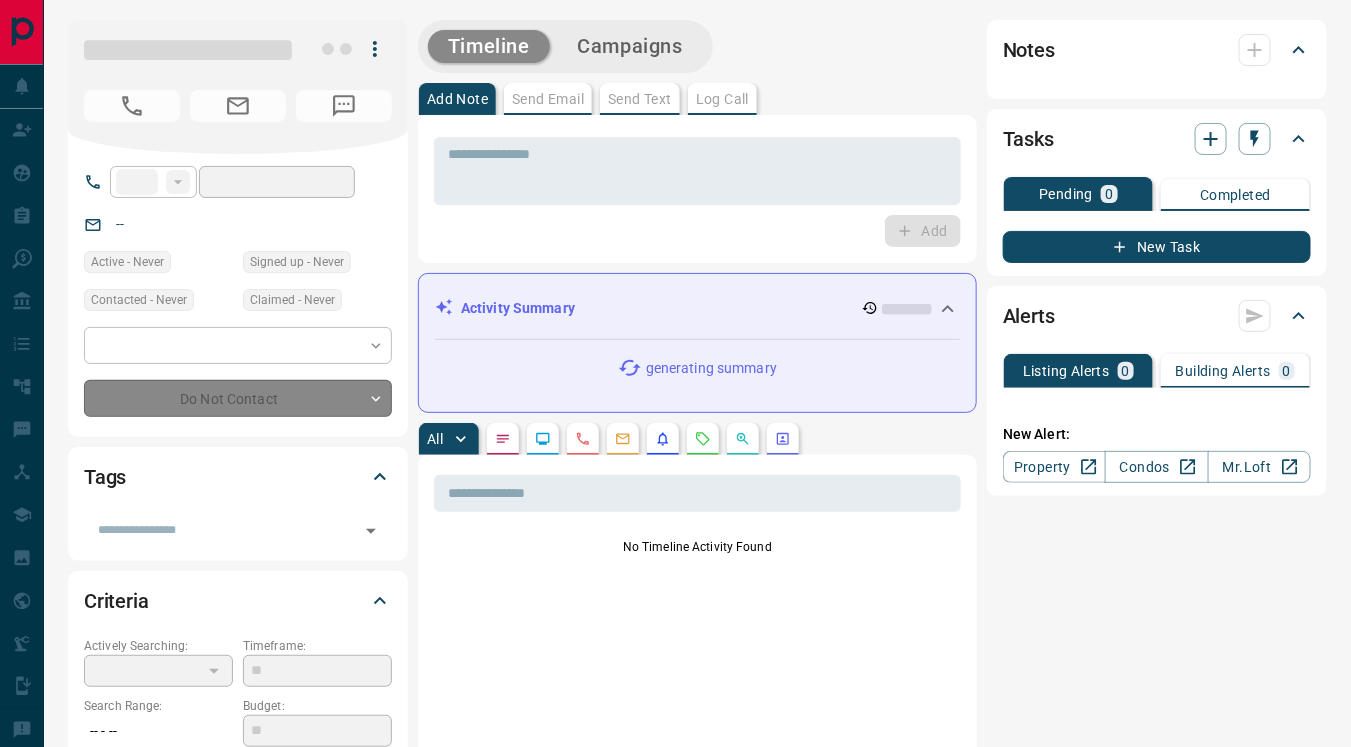 type on "**********" 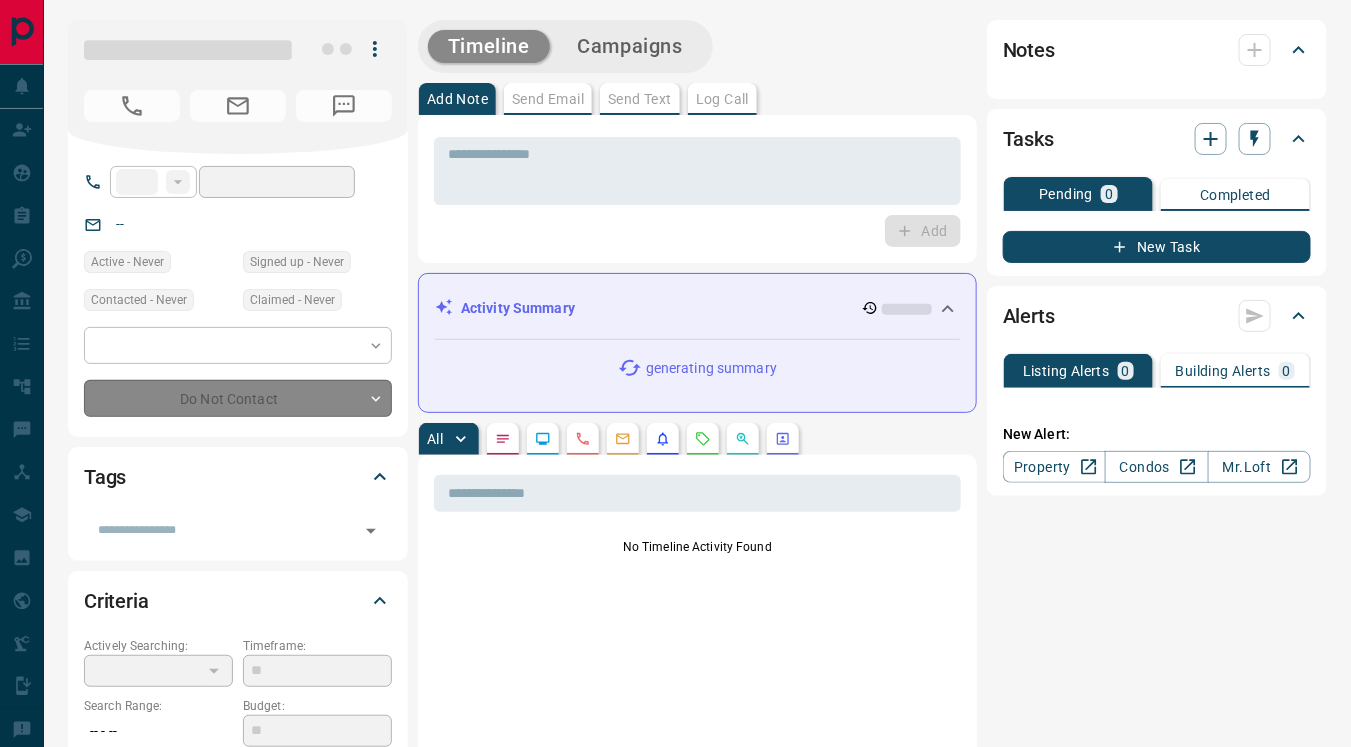 type on "**********" 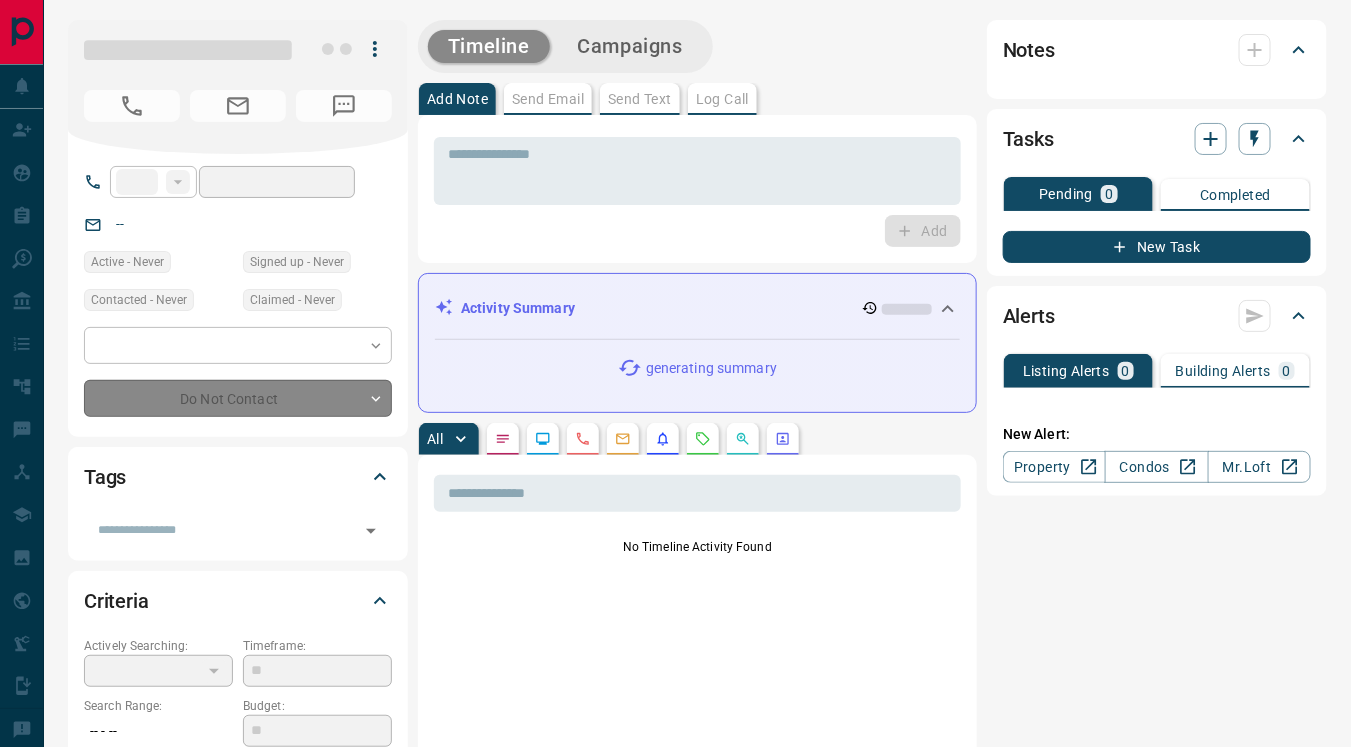 type on "*" 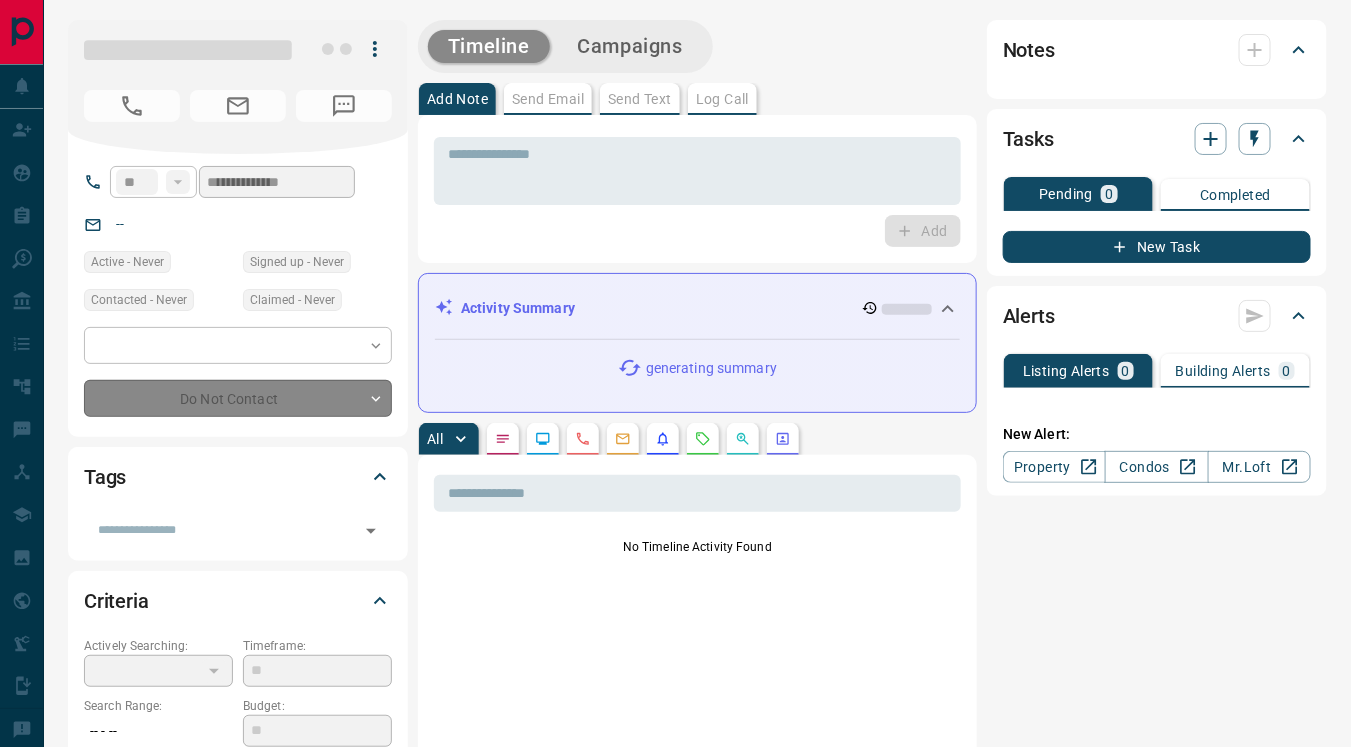 type on "**********" 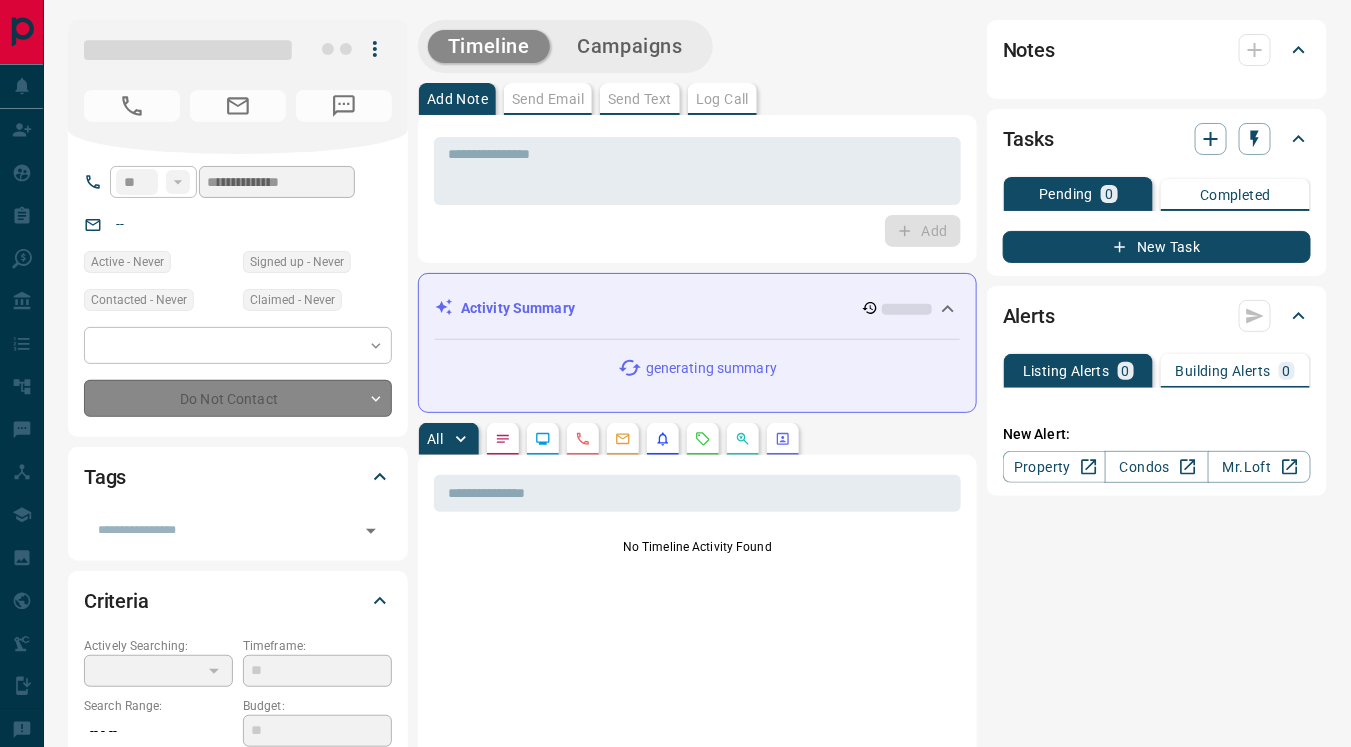 type on "*********" 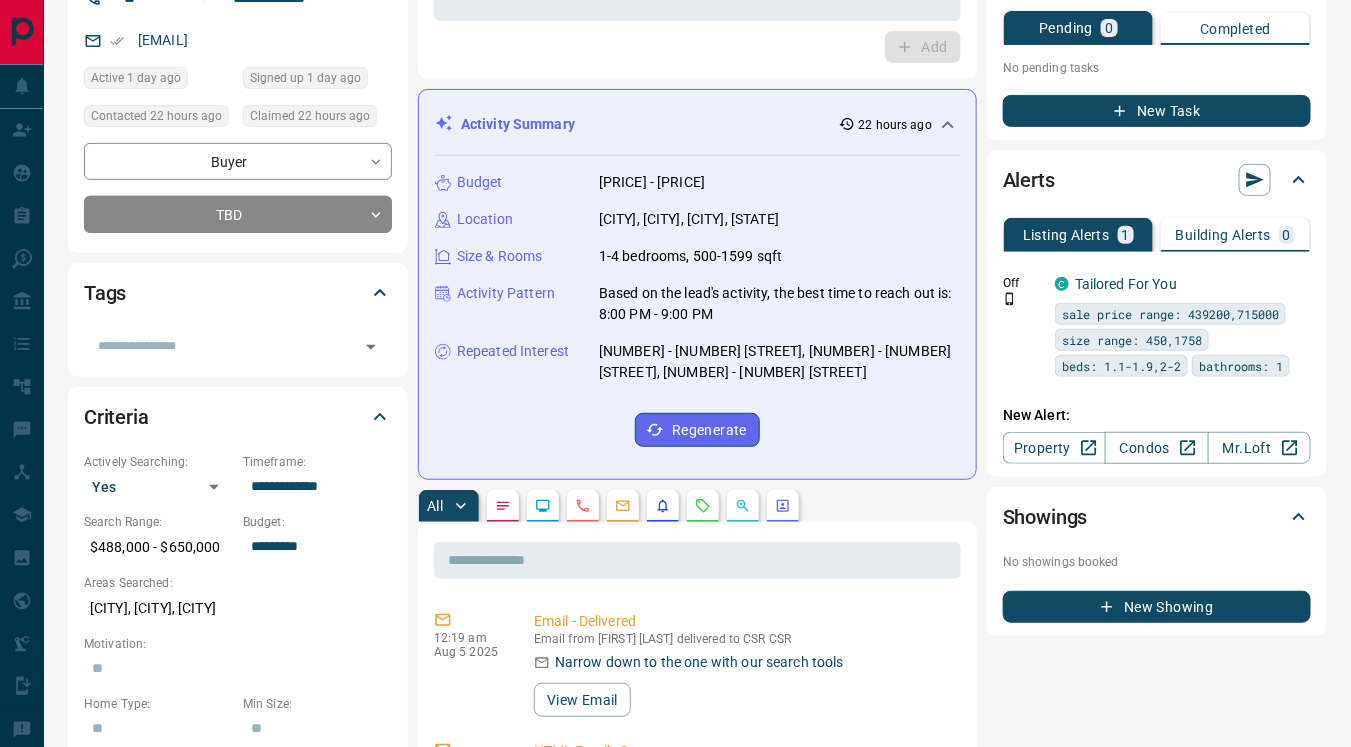 scroll, scrollTop: 184, scrollLeft: 0, axis: vertical 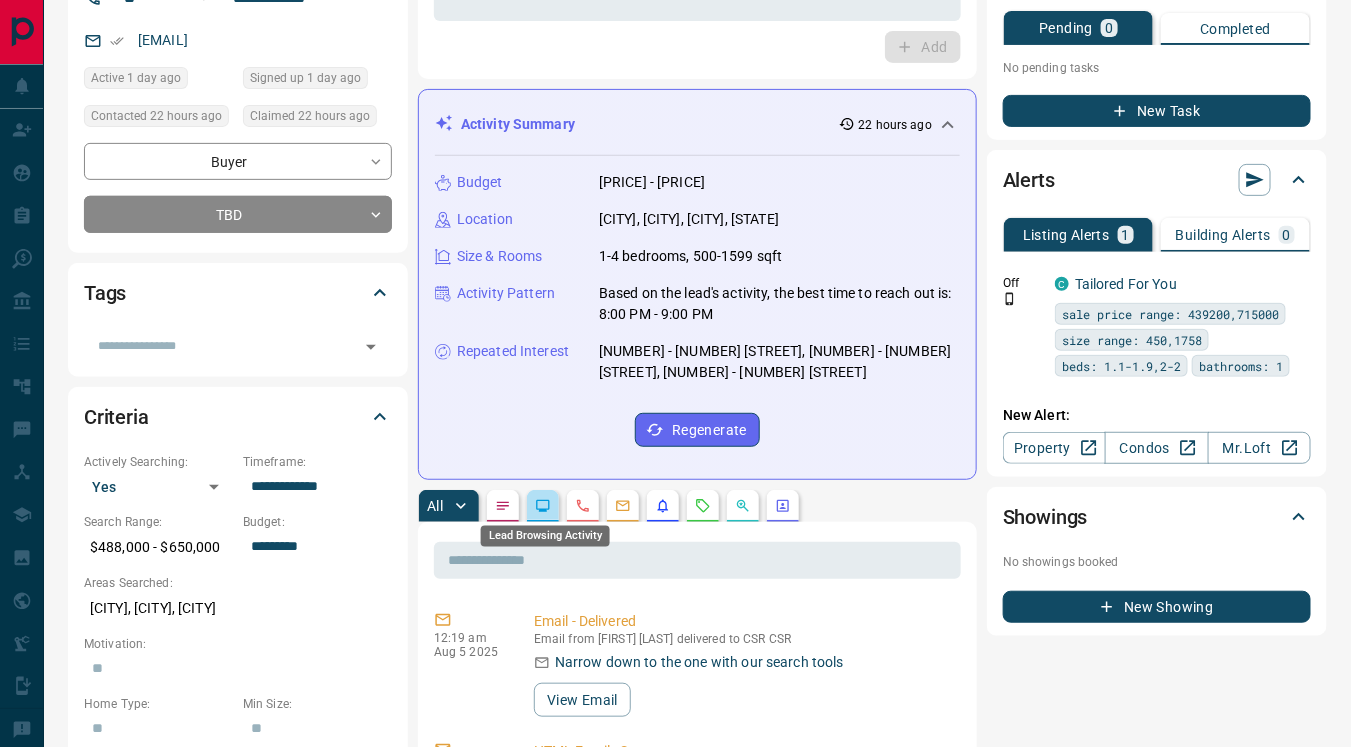click 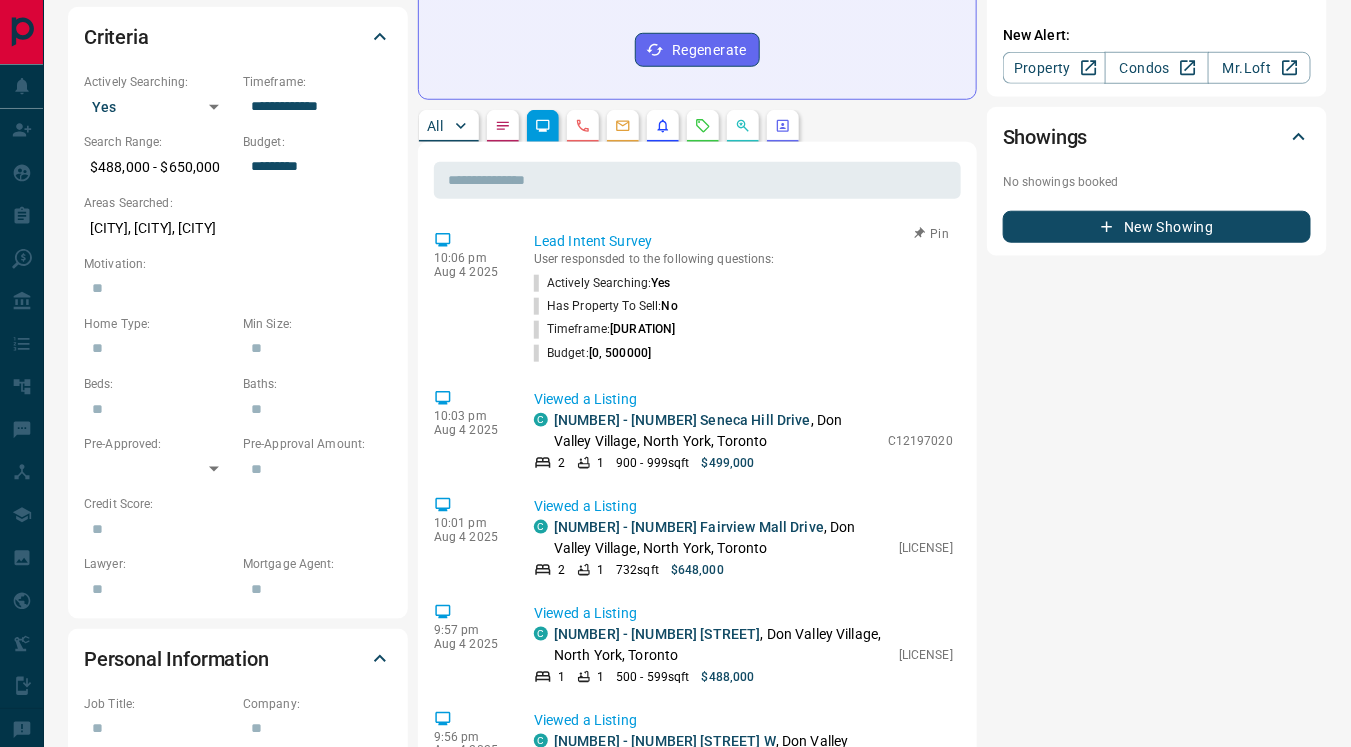 scroll, scrollTop: 567, scrollLeft: 0, axis: vertical 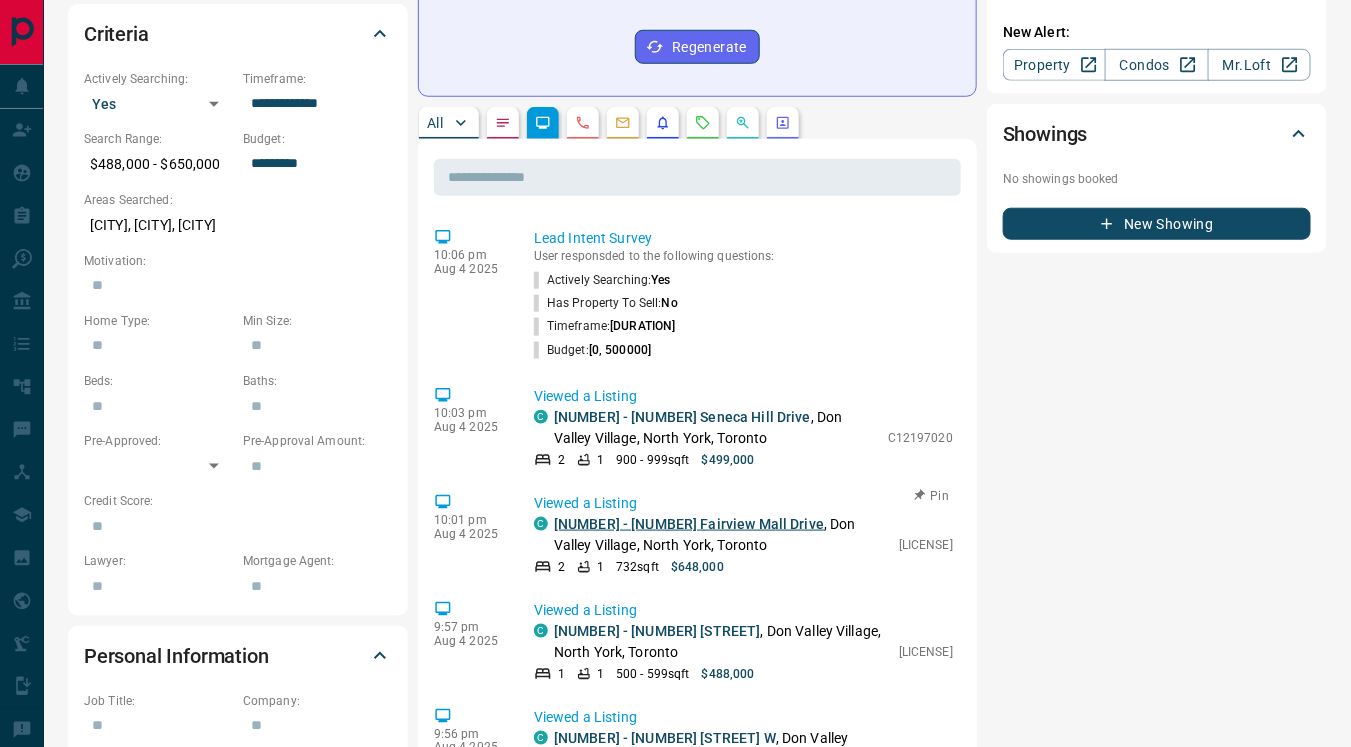 click on "[NUMBER] - [NUMBER] Fairview Mall Drive" at bounding box center (689, 524) 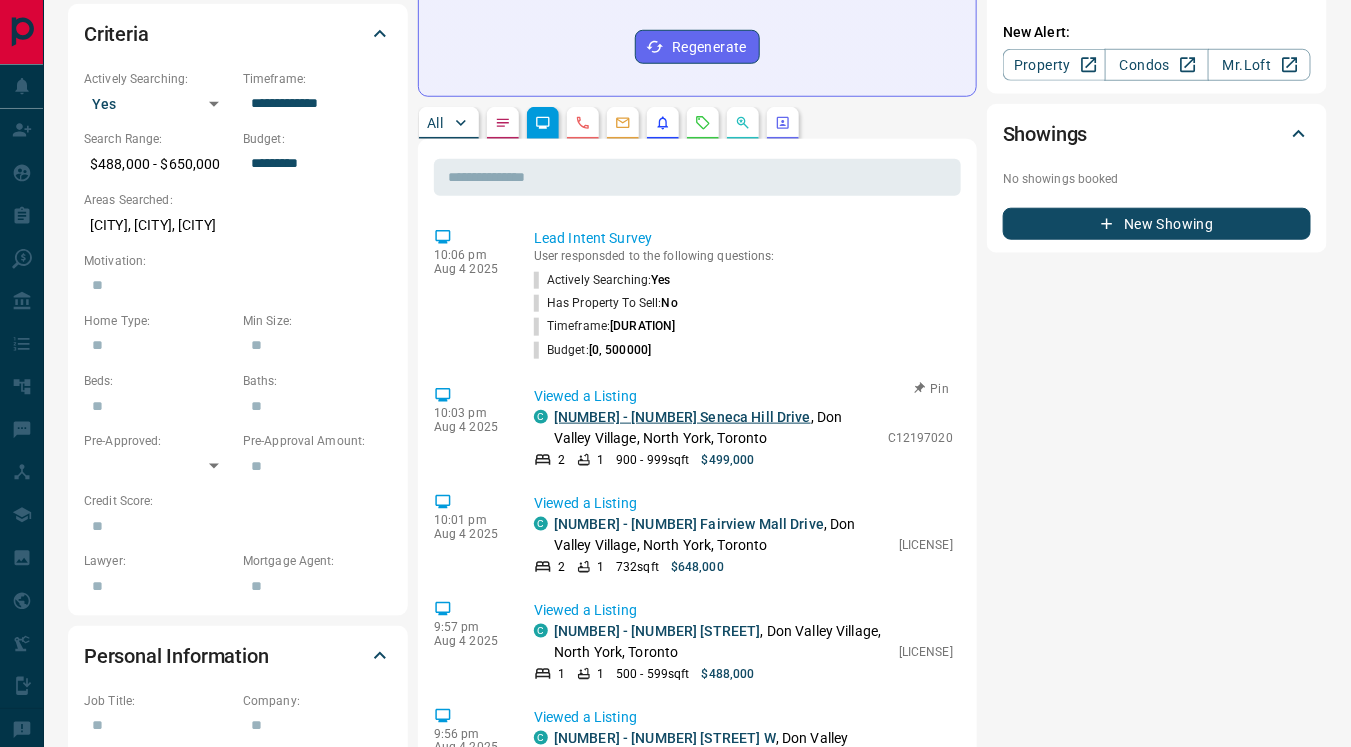 click on "[NUMBER] - [NUMBER] Seneca Hill Drive" at bounding box center (682, 417) 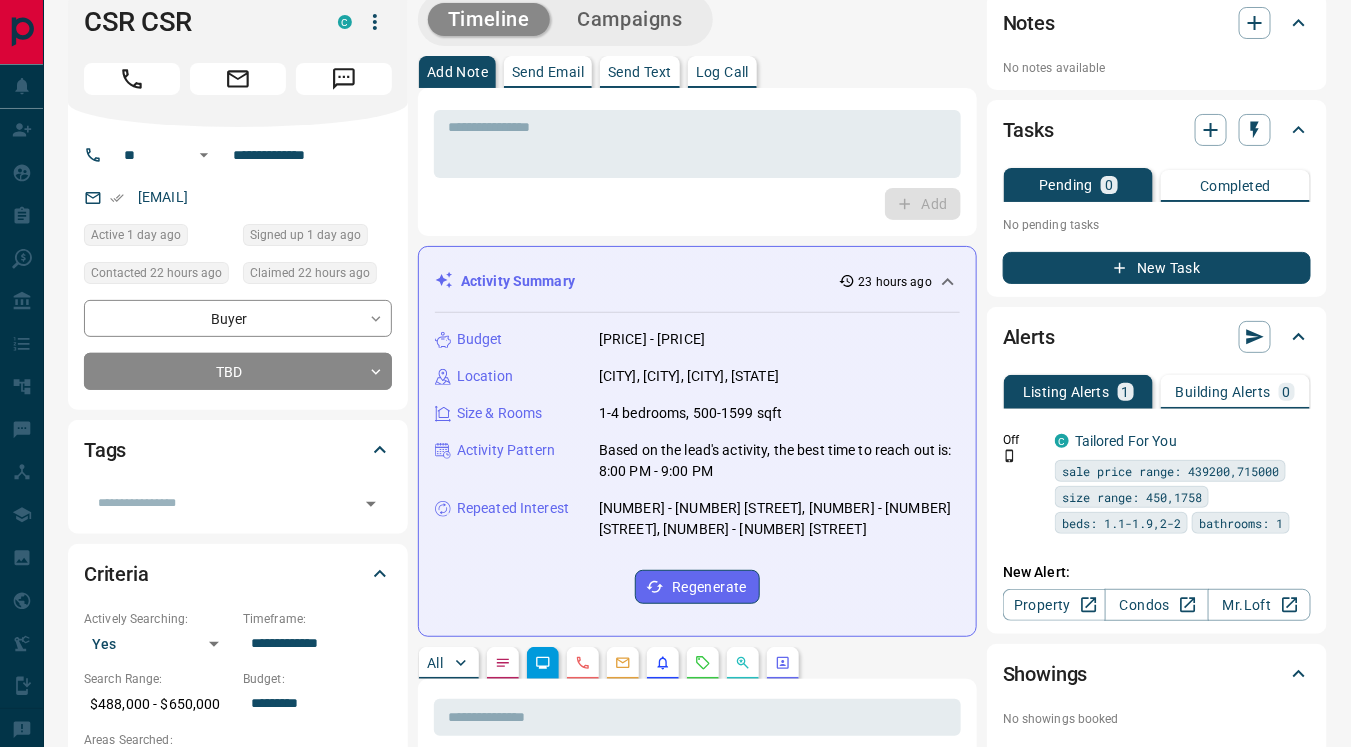scroll, scrollTop: 23, scrollLeft: 0, axis: vertical 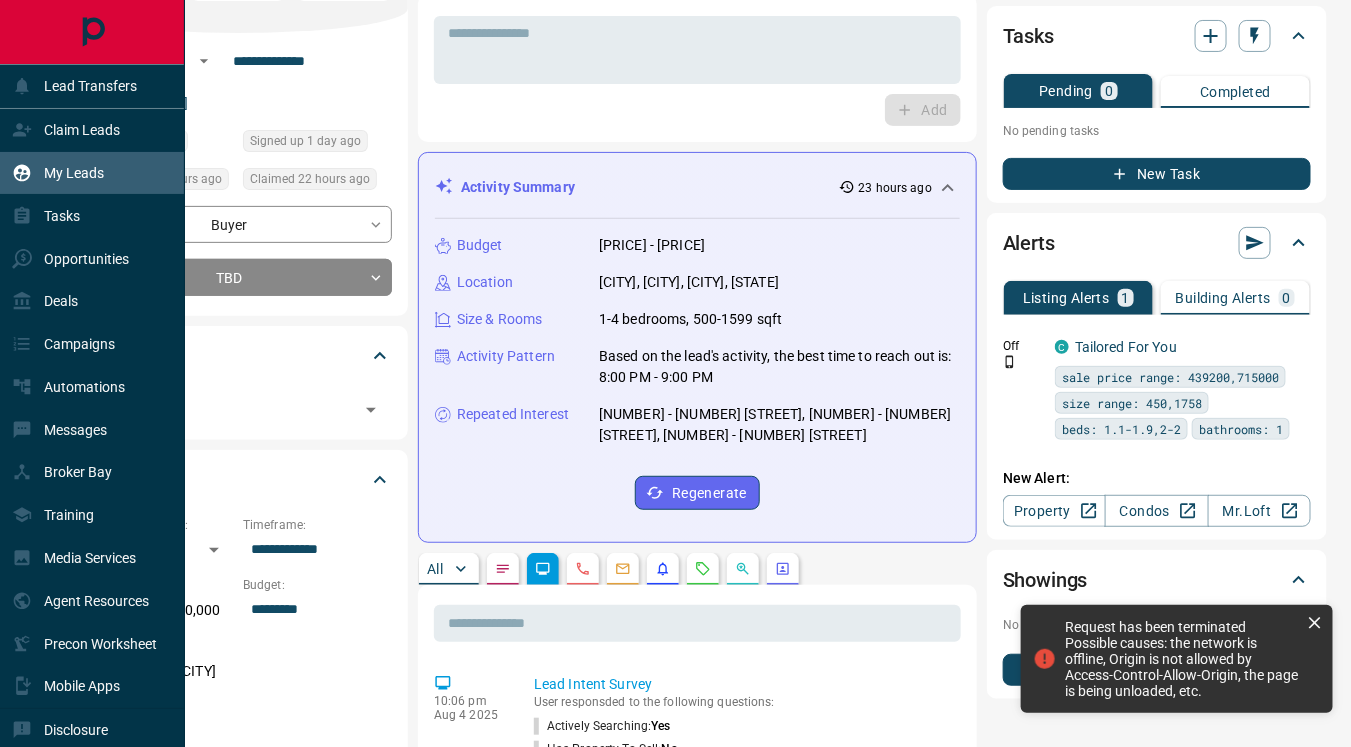 click on "My Leads" at bounding box center (74, 173) 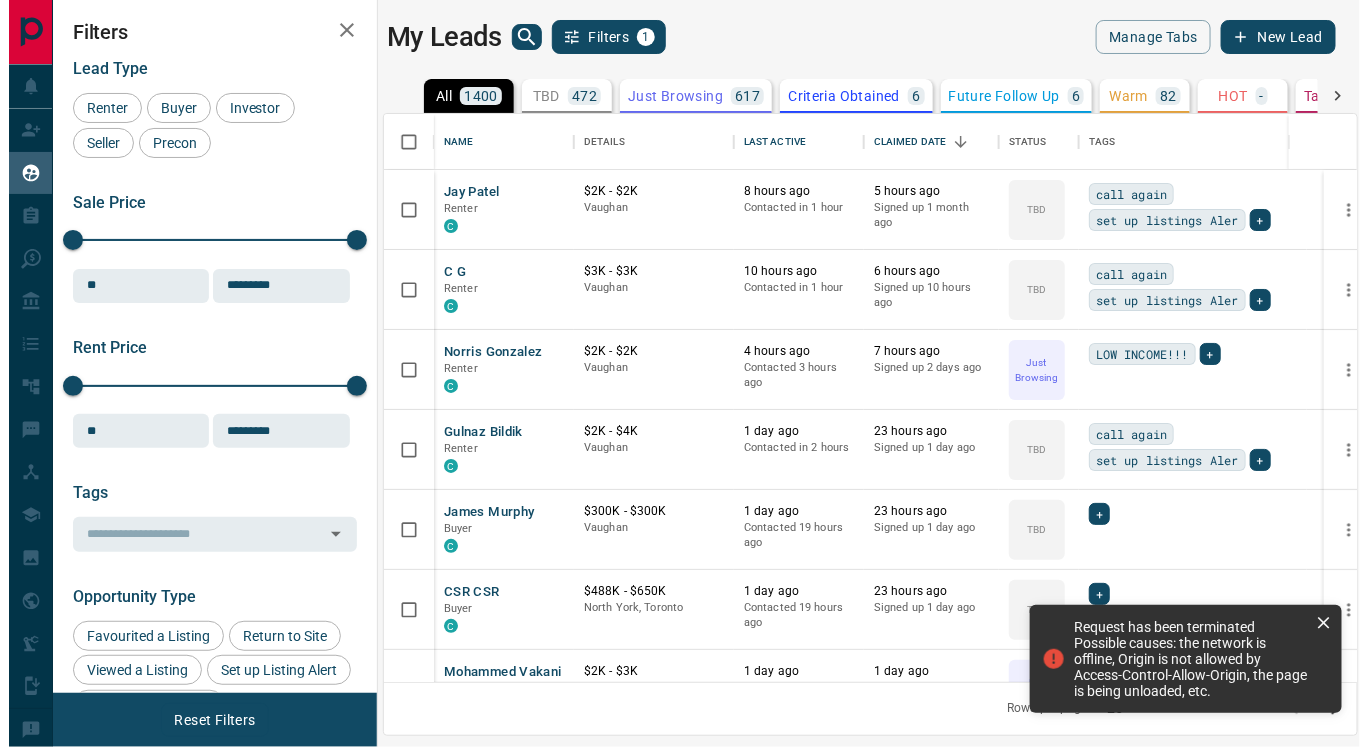 scroll, scrollTop: 0, scrollLeft: 0, axis: both 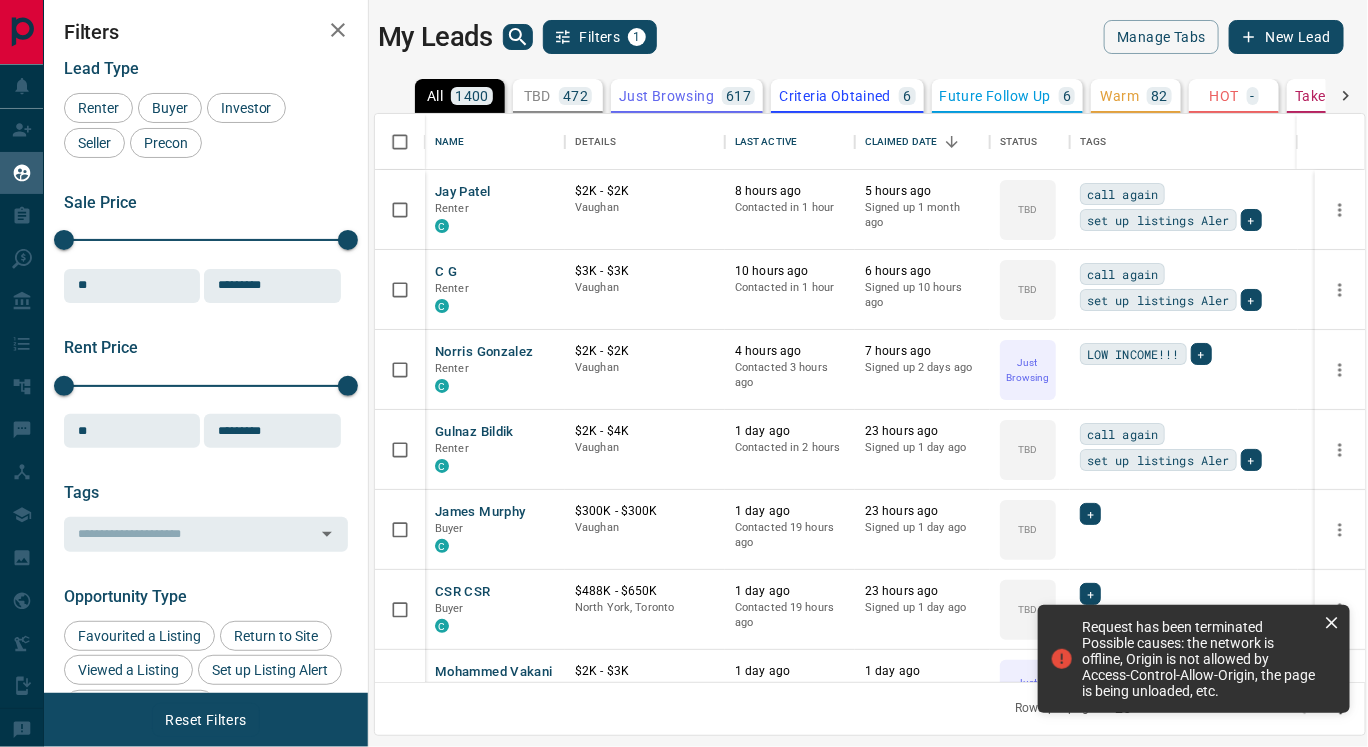 click on "Criteria Obtained" at bounding box center (835, 96) 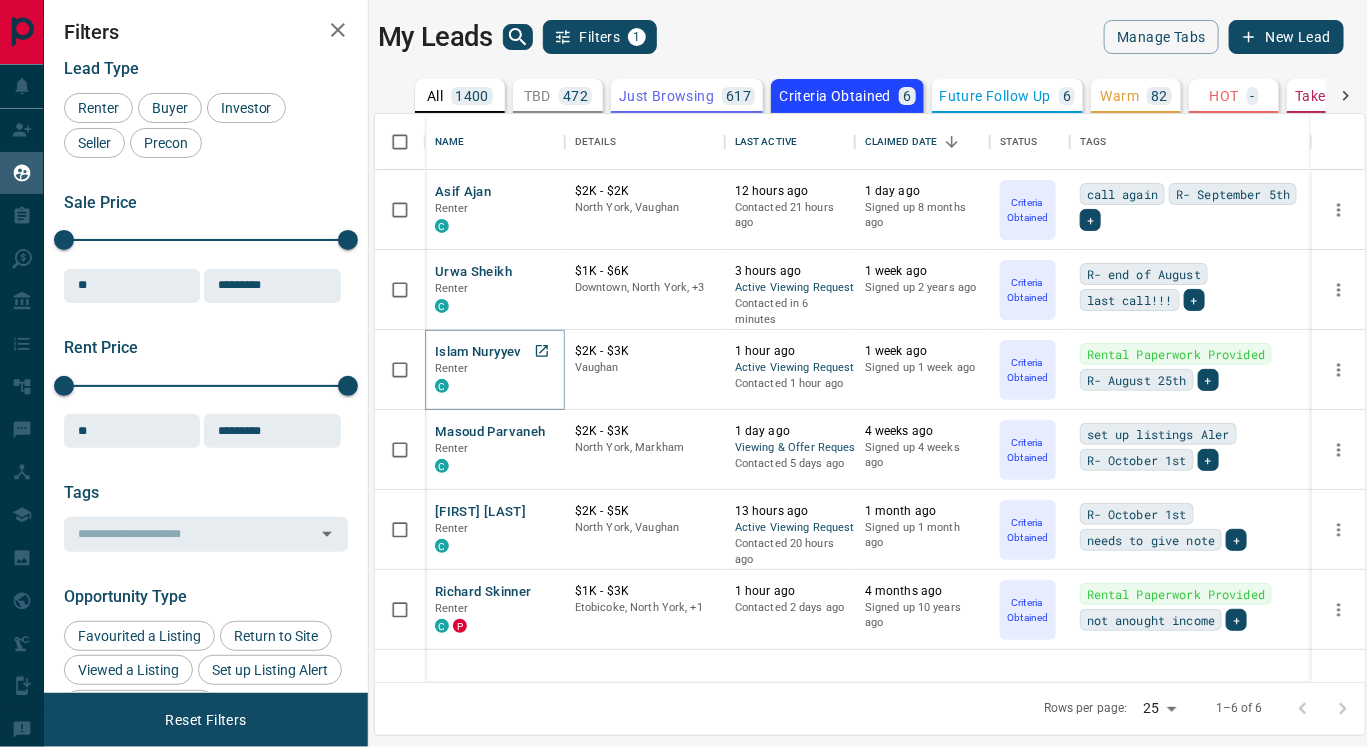 click on "Islam Nuryyev" at bounding box center (478, 352) 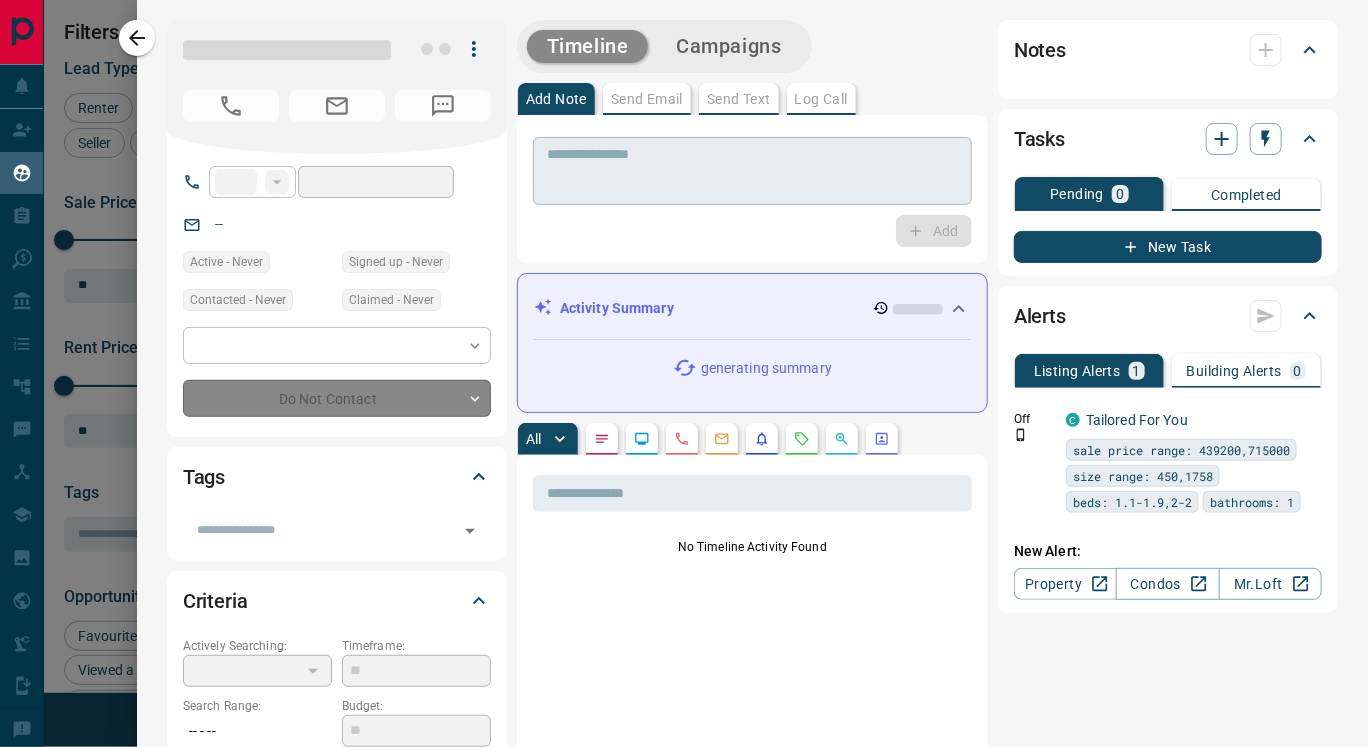 type on "**" 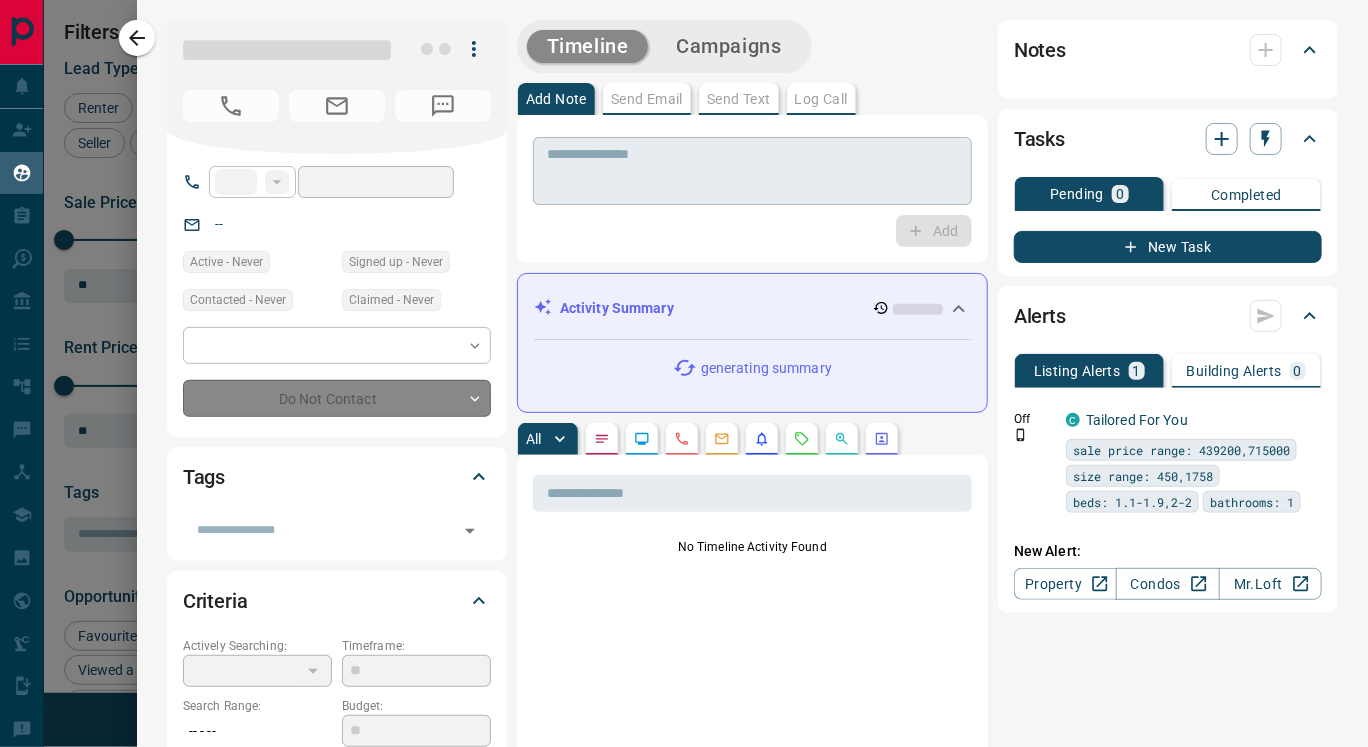 type on "**********" 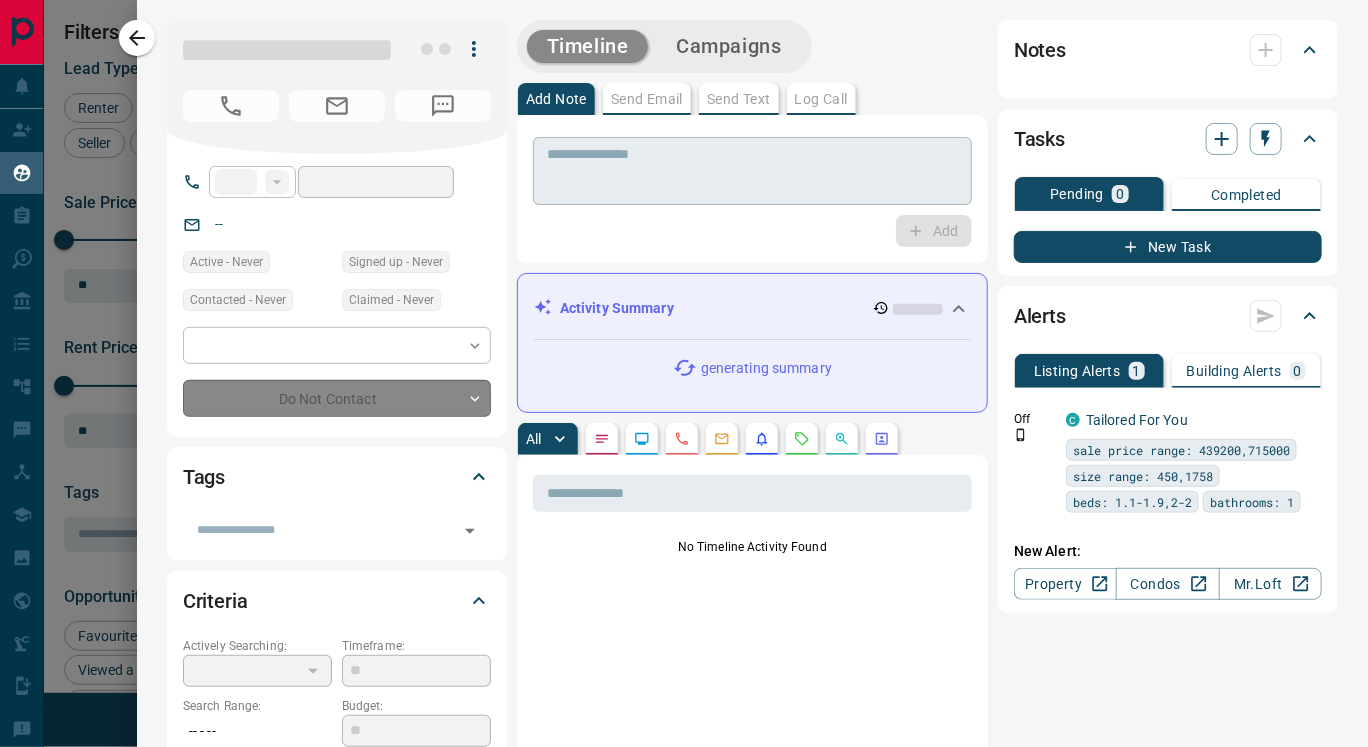 type on "**********" 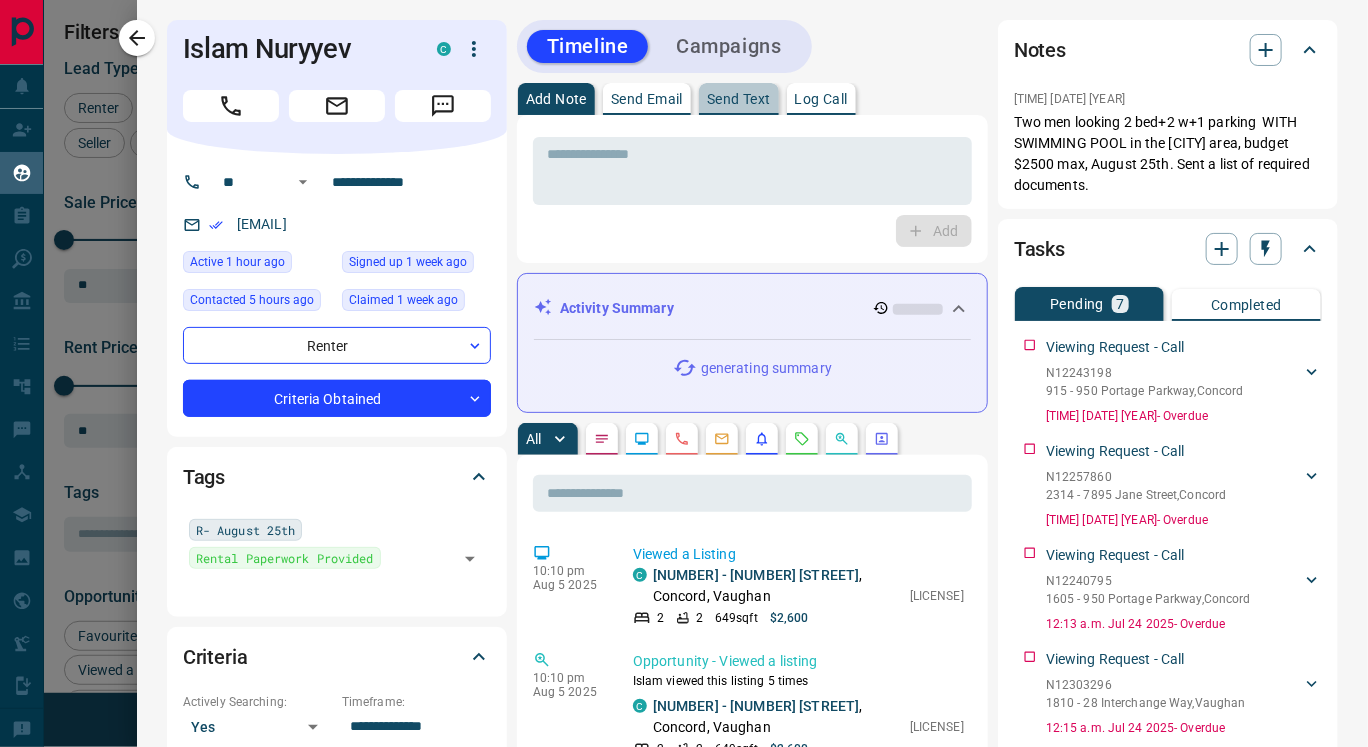 click on "Send Text" at bounding box center [739, 99] 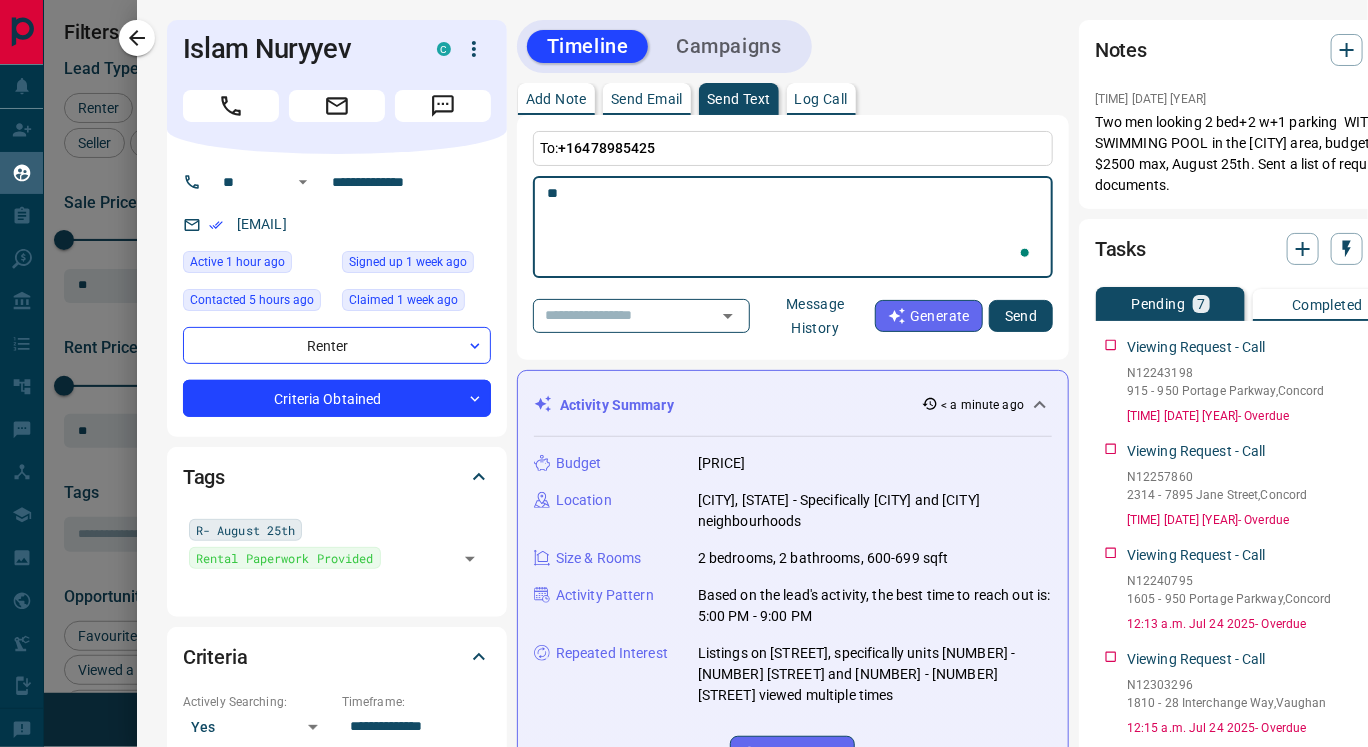 type on "*" 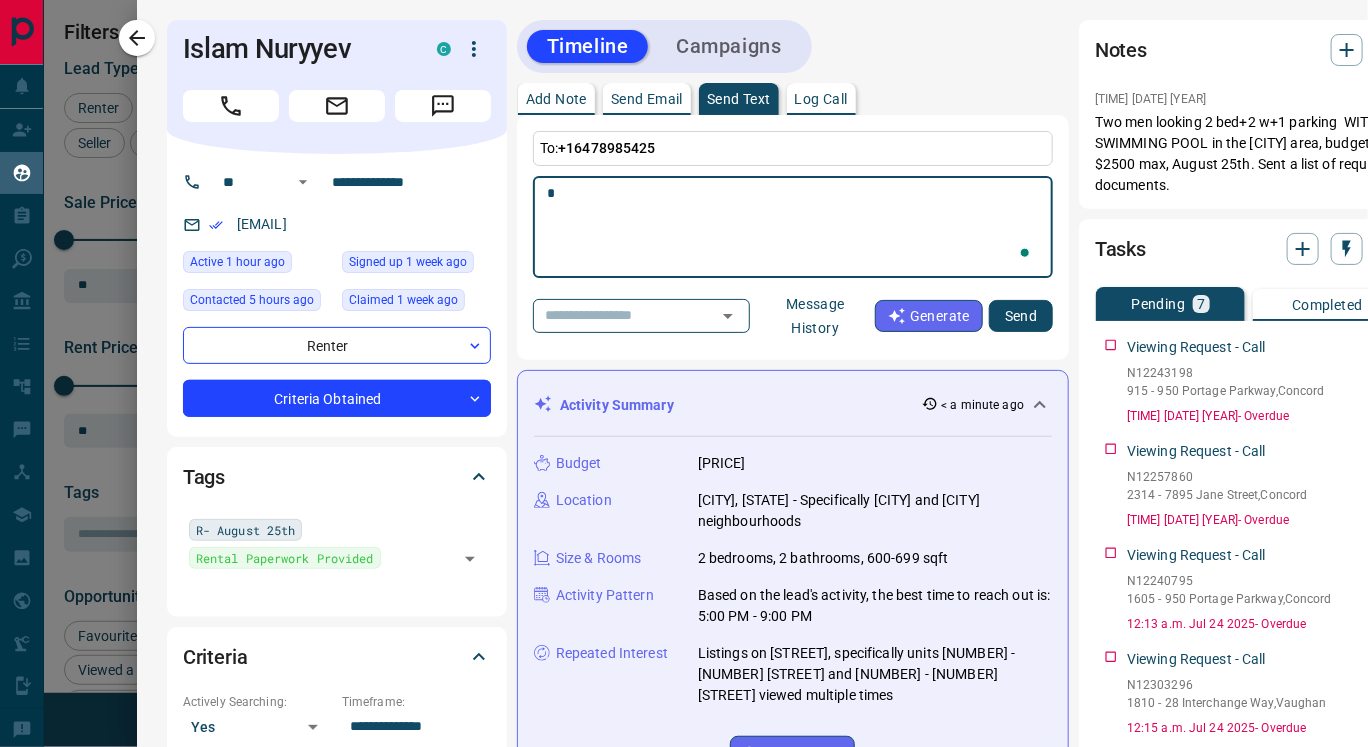 type 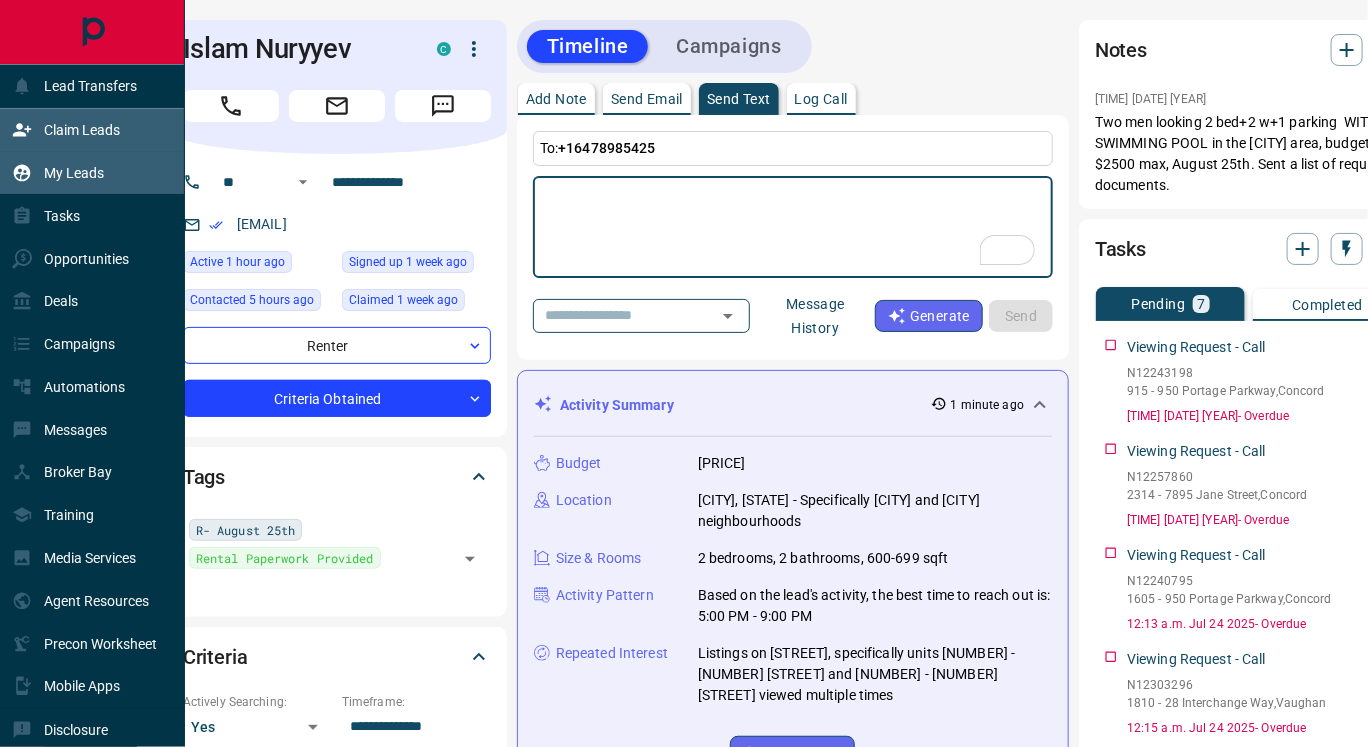 click on "Claim Leads" at bounding box center [82, 130] 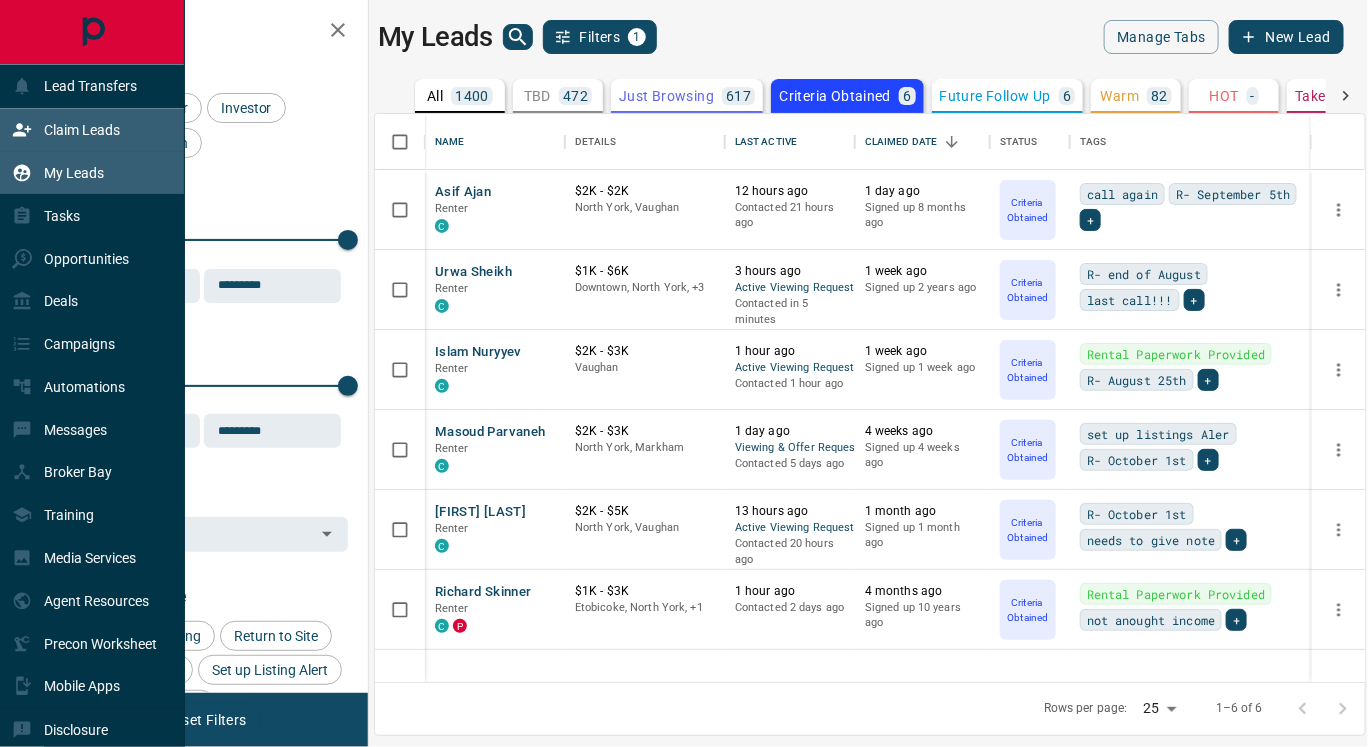 click on "Claim Leads" at bounding box center (82, 130) 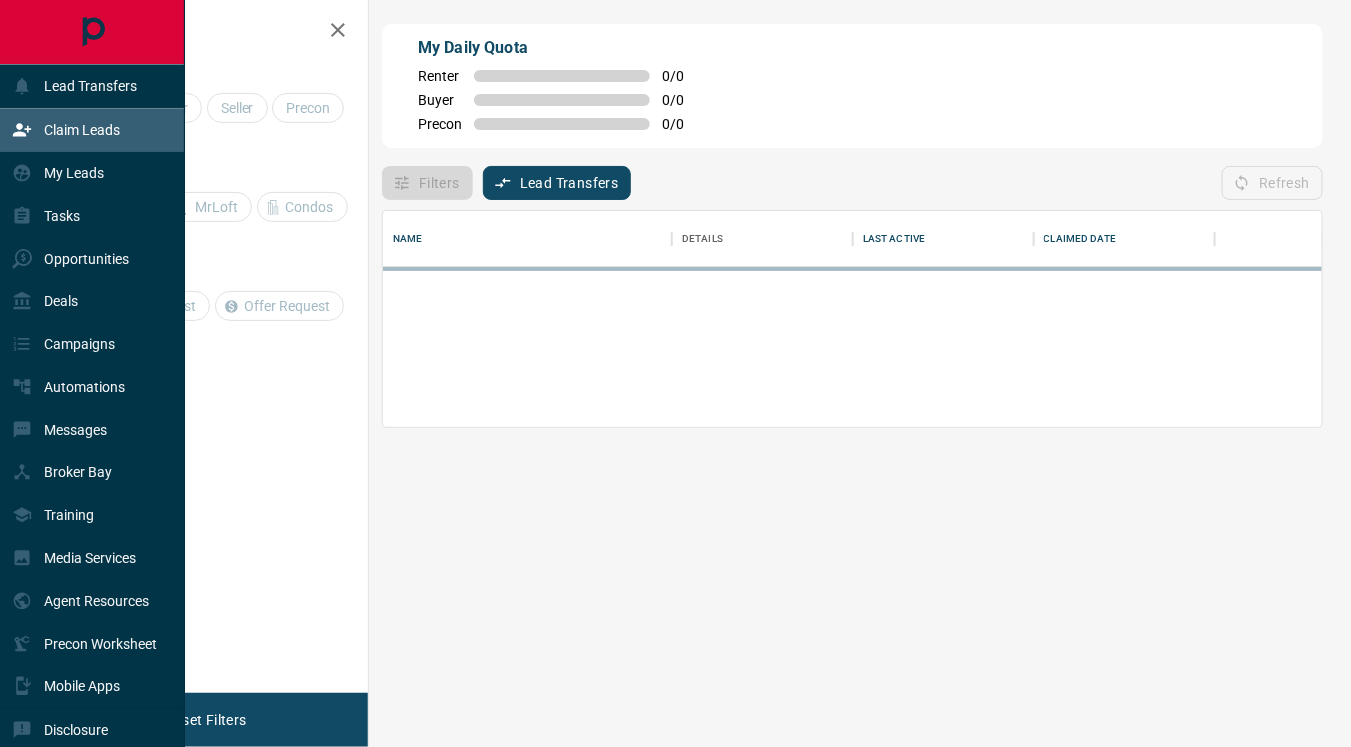 scroll, scrollTop: 18, scrollLeft: 17, axis: both 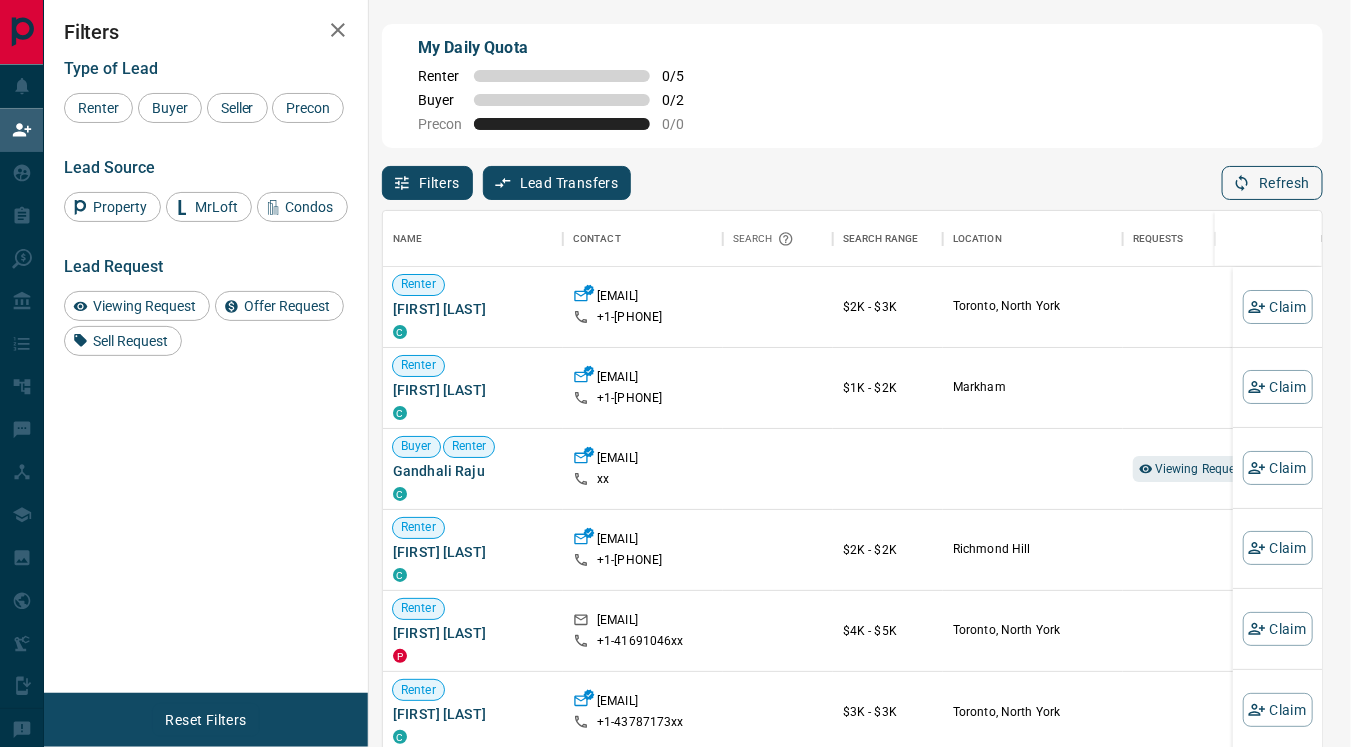 click on "Refresh" at bounding box center (1272, 183) 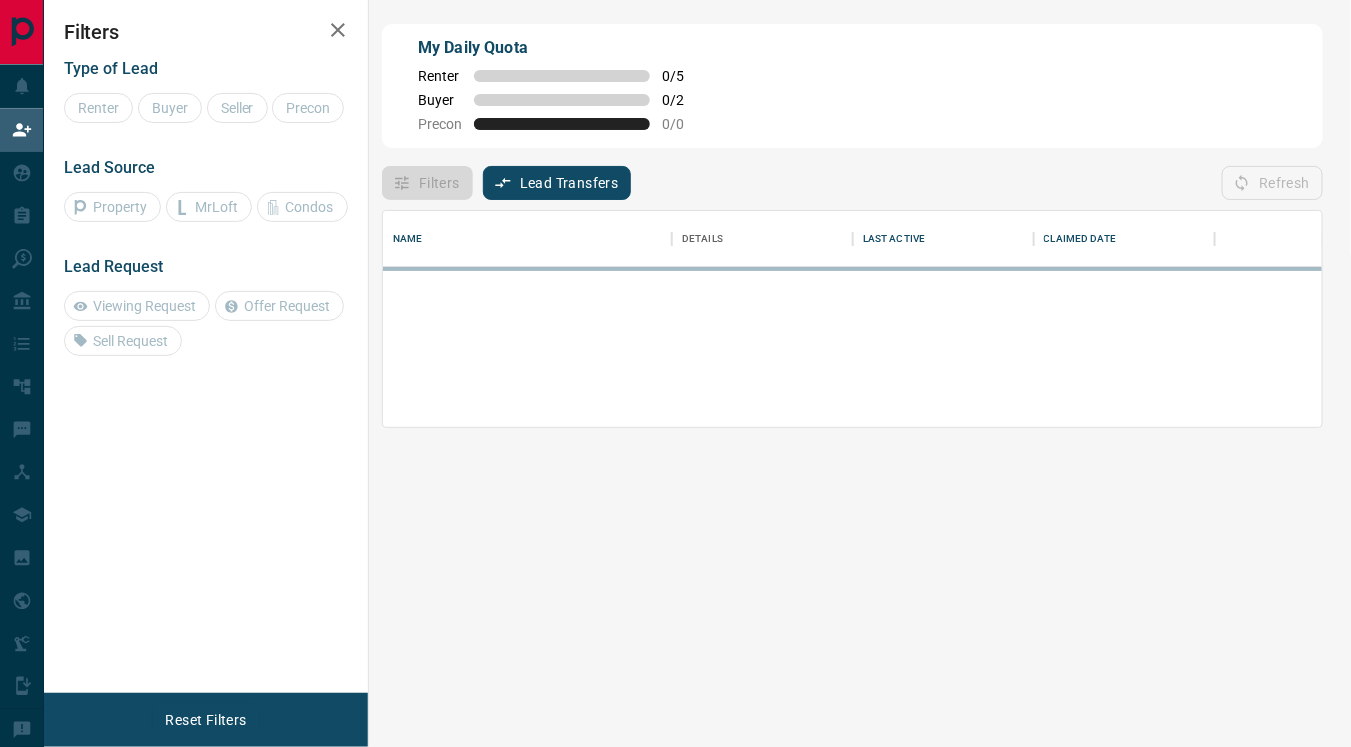 scroll, scrollTop: 18, scrollLeft: 17, axis: both 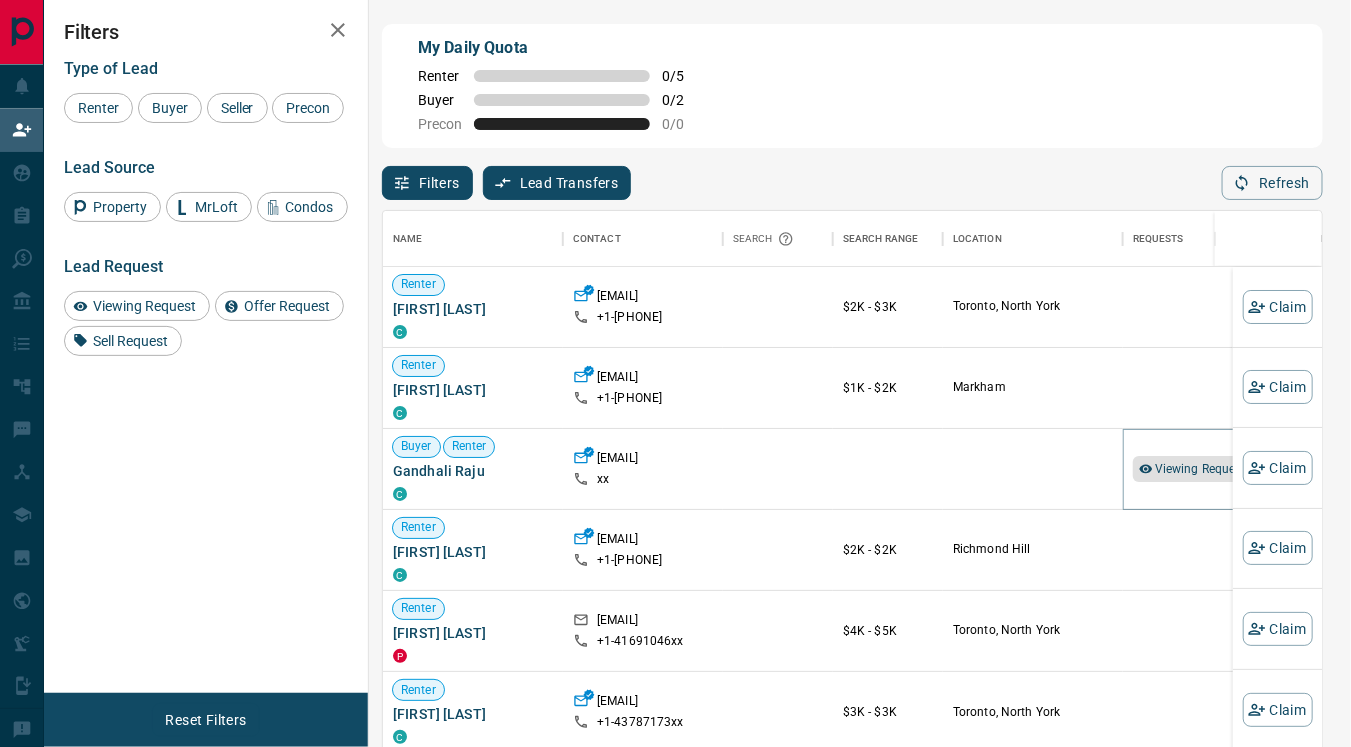 click on "Viewing Request   ( 2 )" at bounding box center (1210, 469) 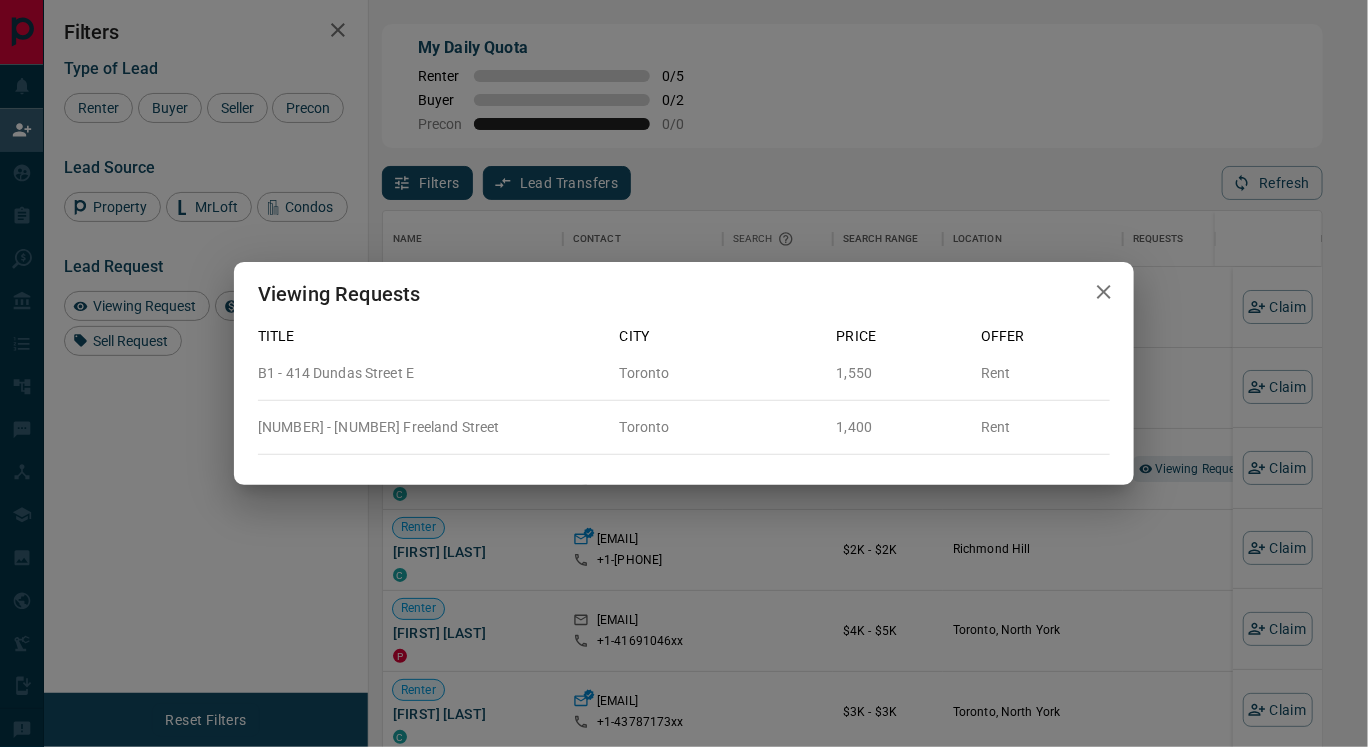 click 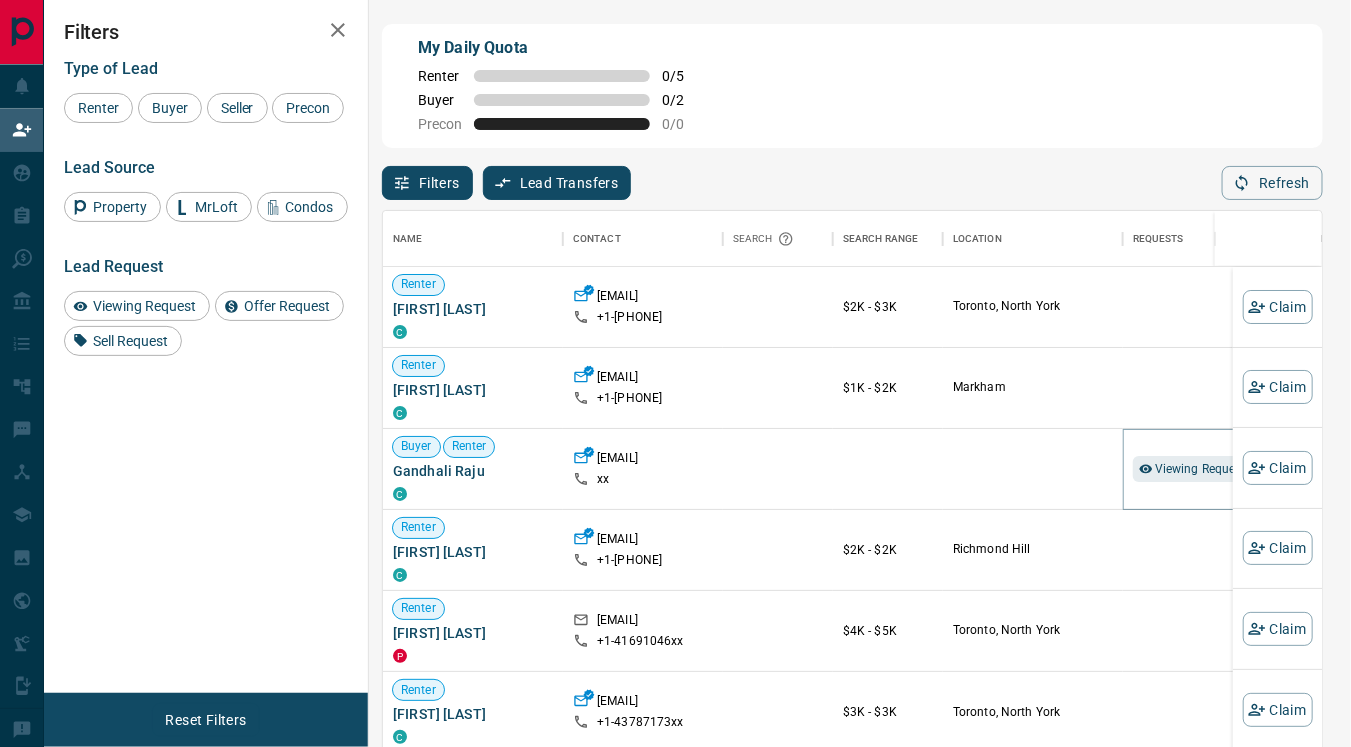 scroll, scrollTop: 18, scrollLeft: 17, axis: both 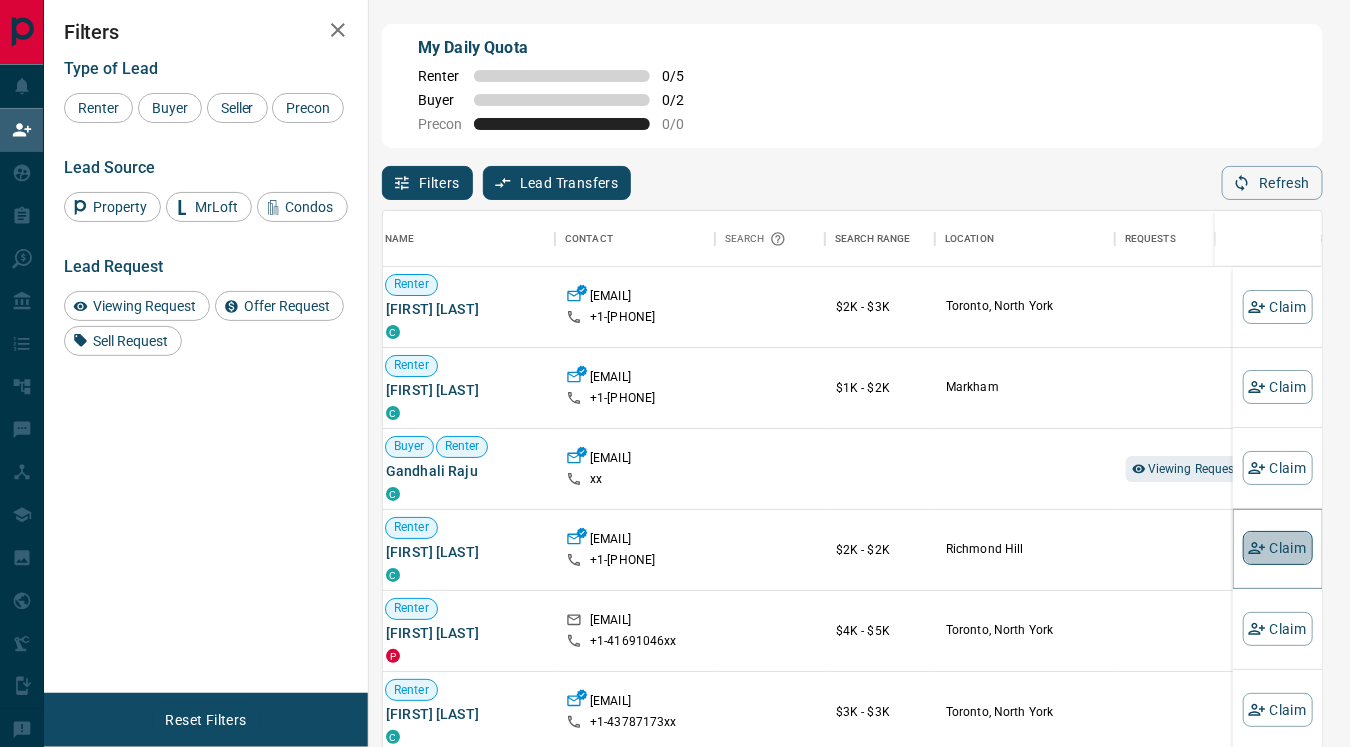 click on "Claim" at bounding box center (1278, 548) 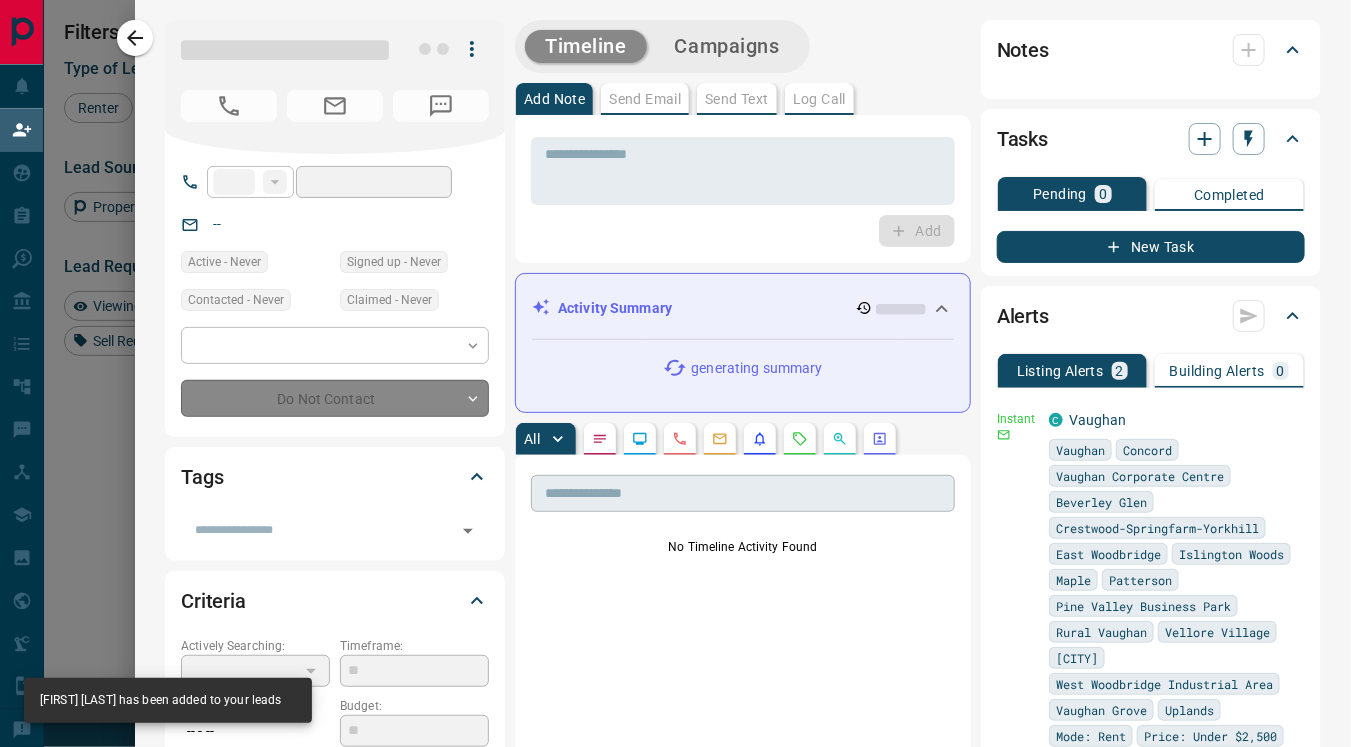 type on "**" 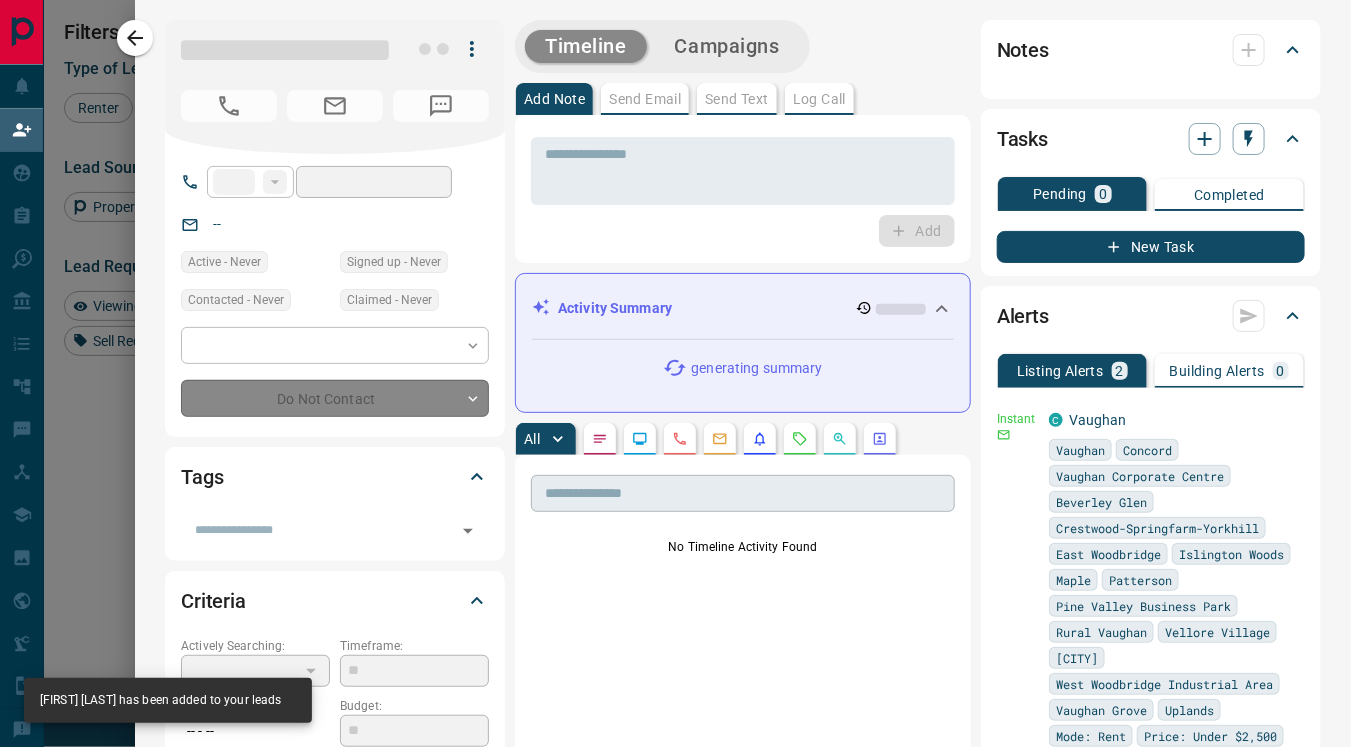 type on "**********" 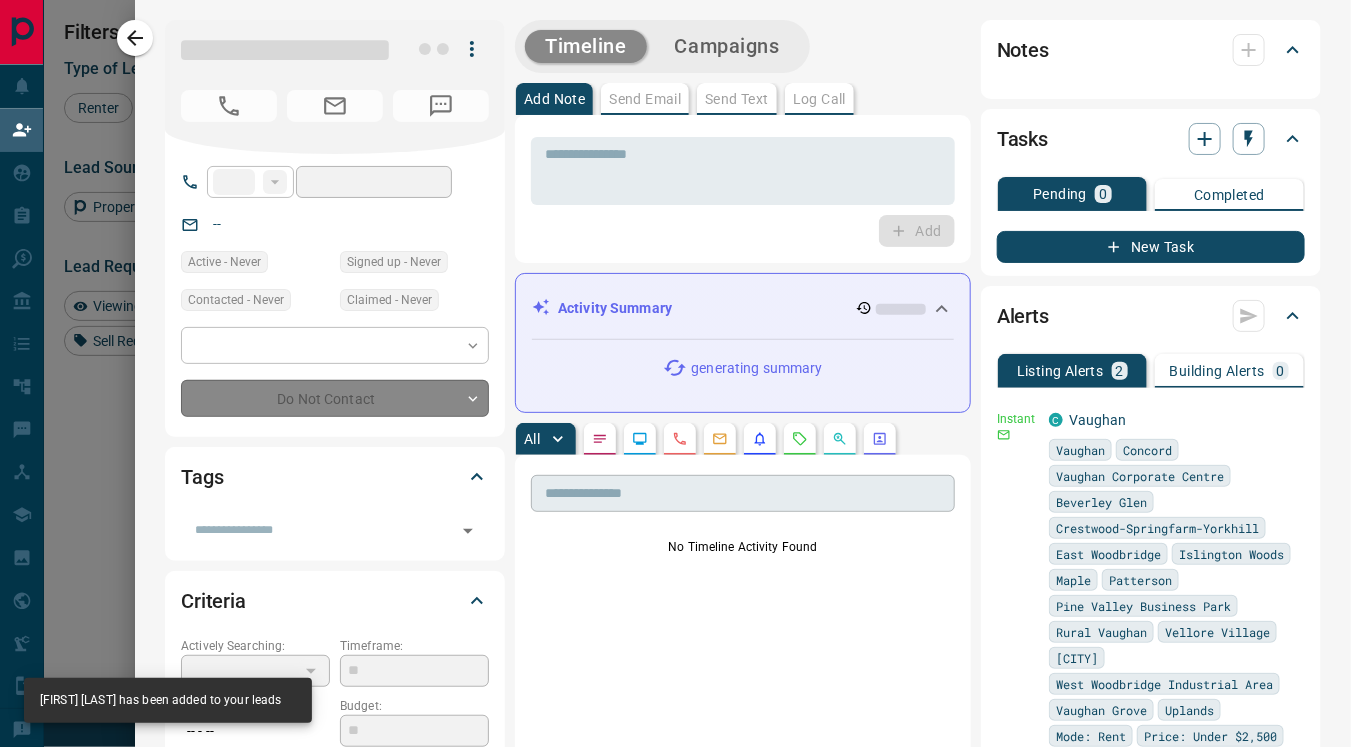 type on "**" 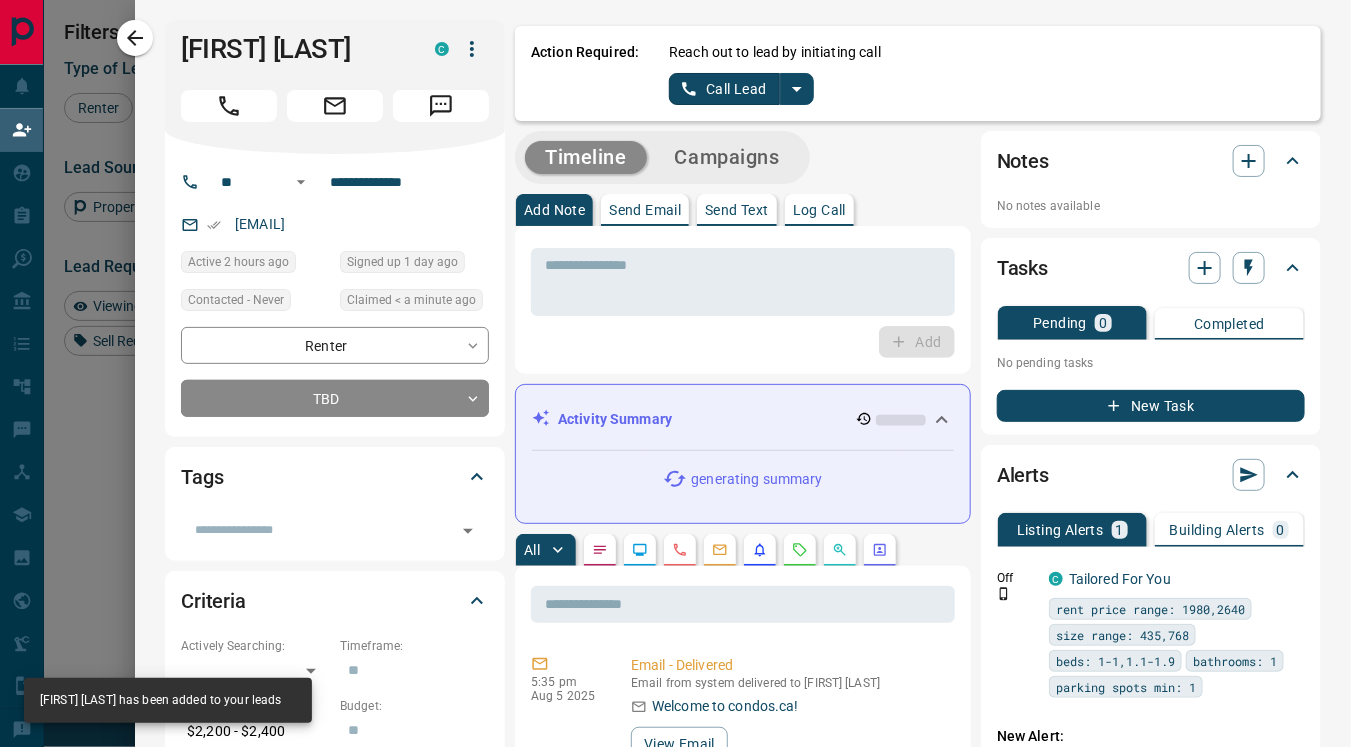 click 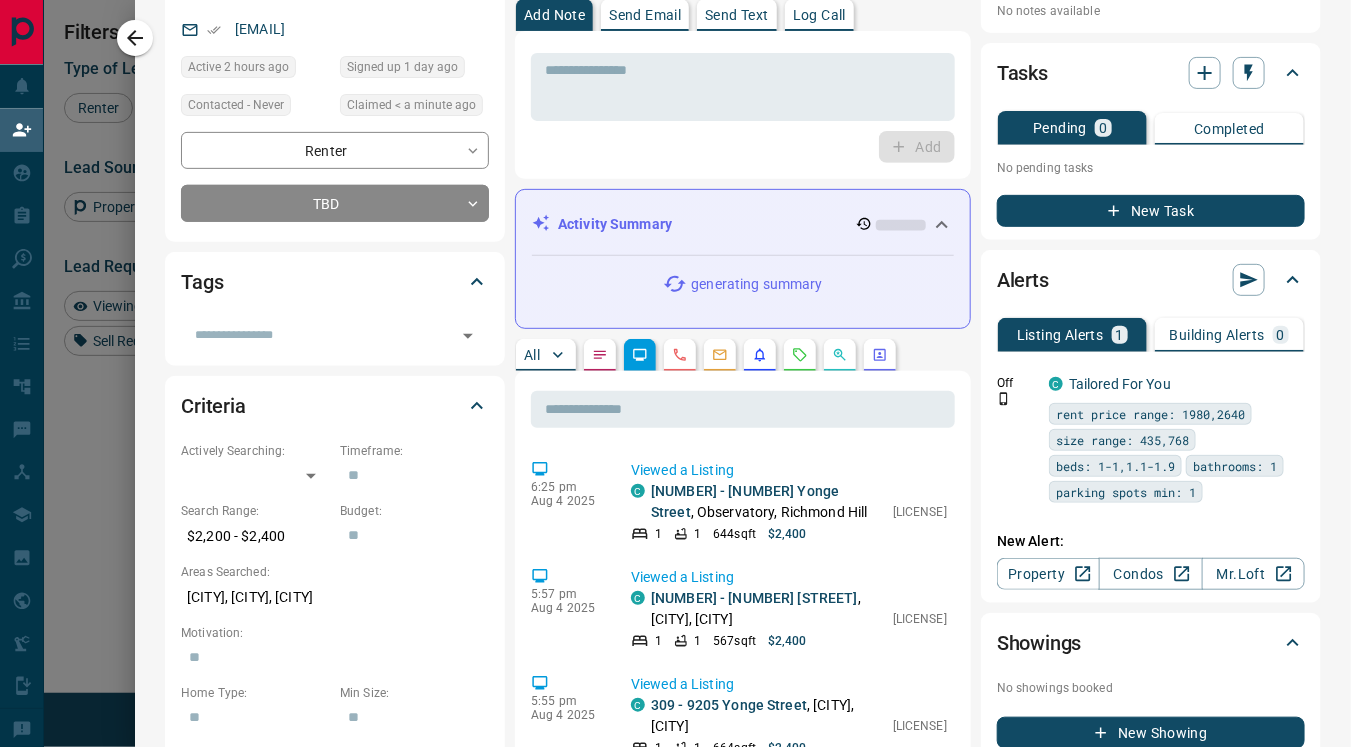 scroll, scrollTop: 198, scrollLeft: 0, axis: vertical 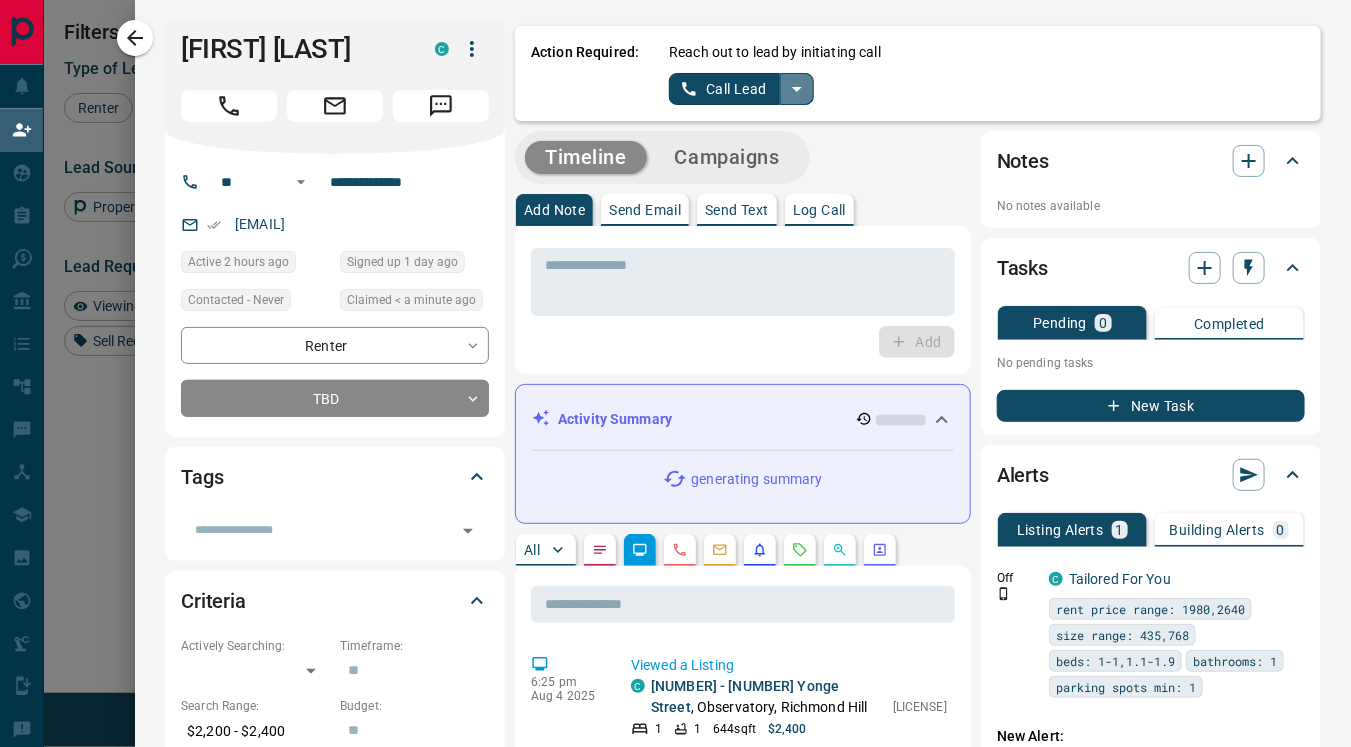 click 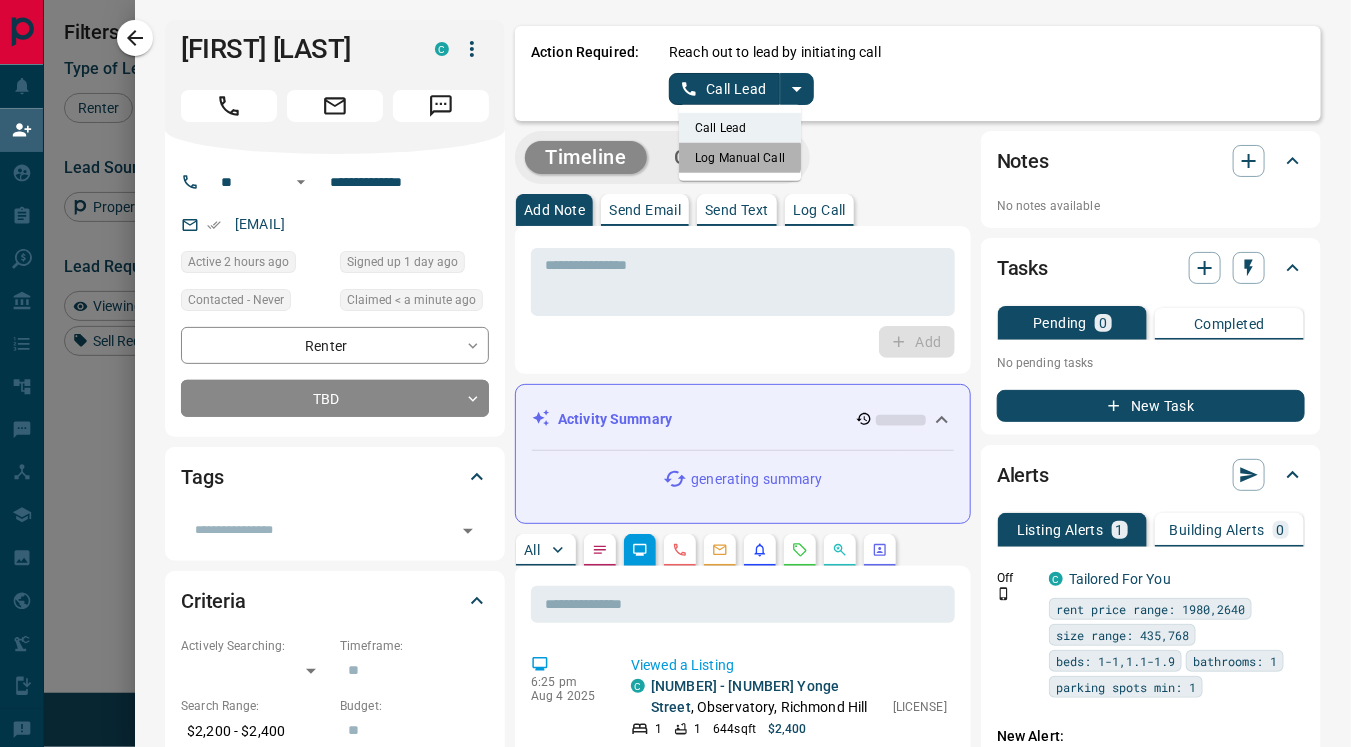 click on "Log Manual Call" at bounding box center (740, 158) 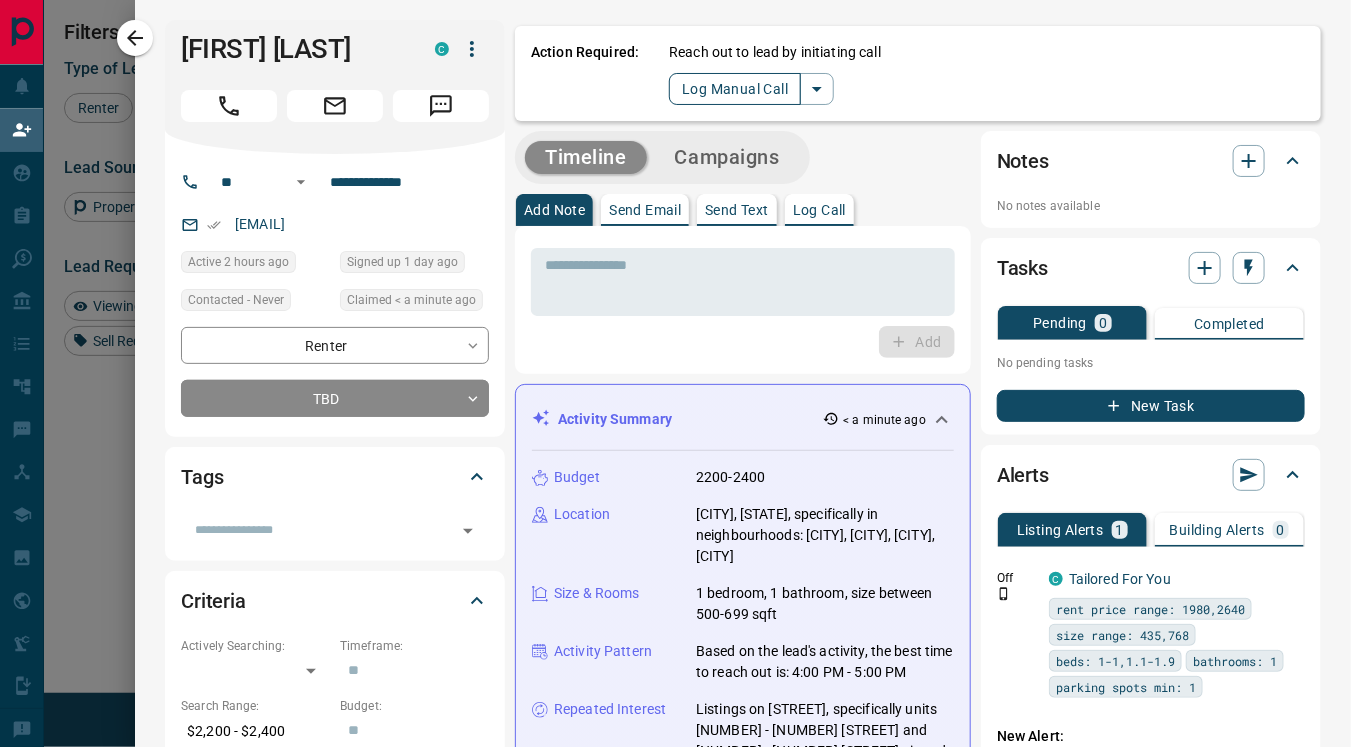 click on "Log Manual Call" at bounding box center [735, 89] 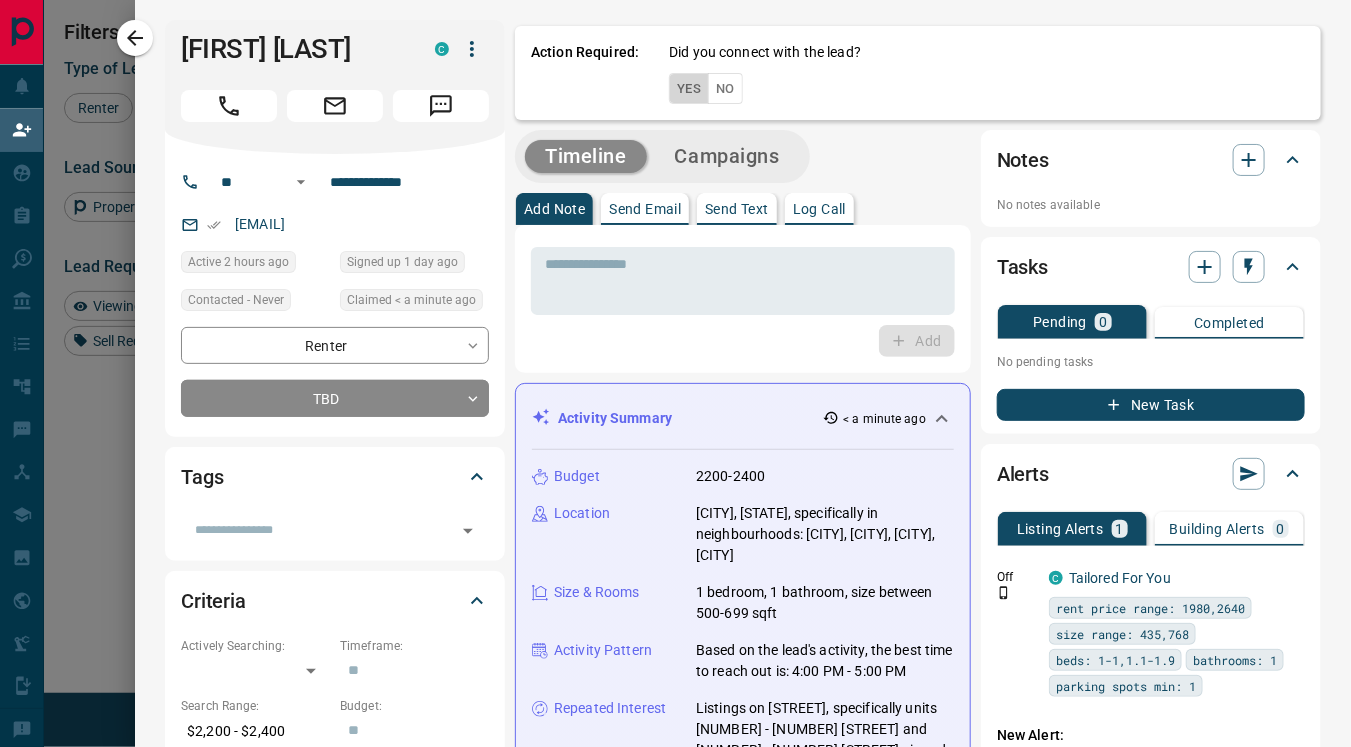 click on "Yes" at bounding box center (689, 88) 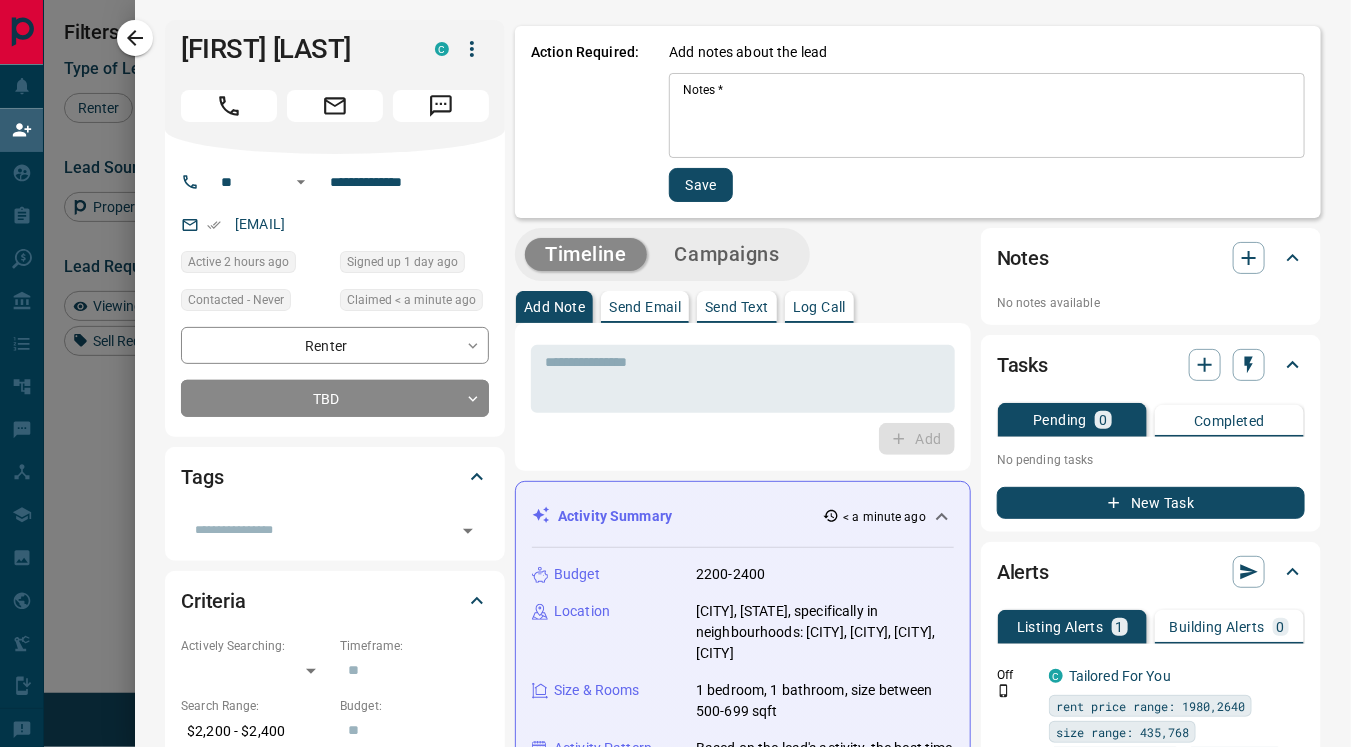 click on "Notes   *" at bounding box center [987, 116] 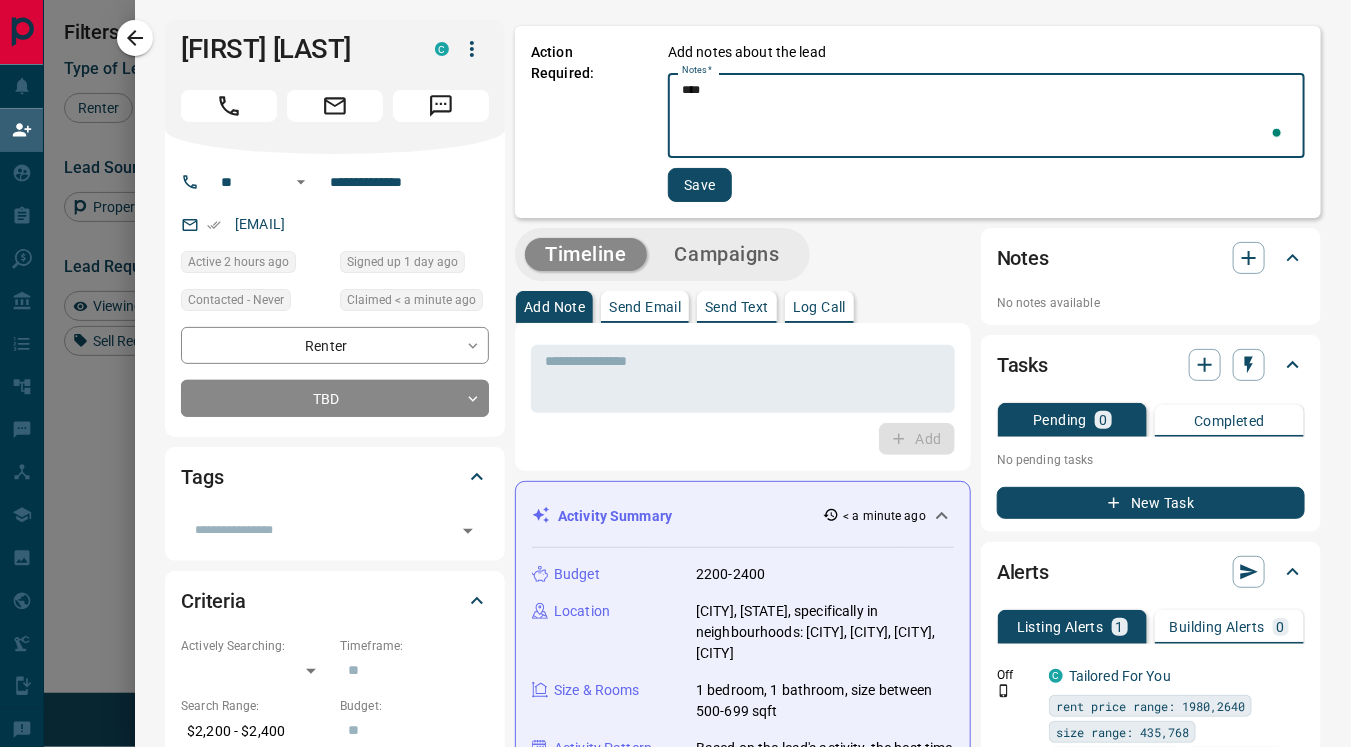 type on "****" 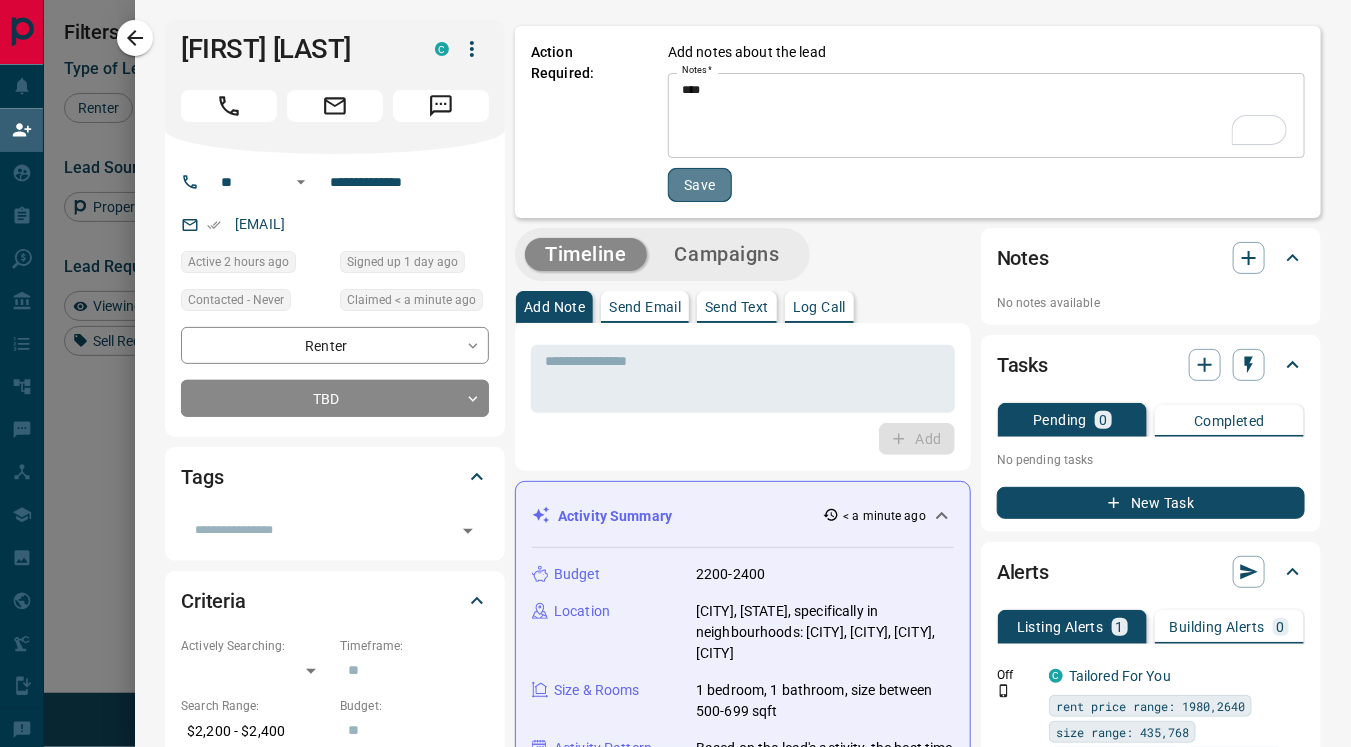 click on "Save" at bounding box center (700, 185) 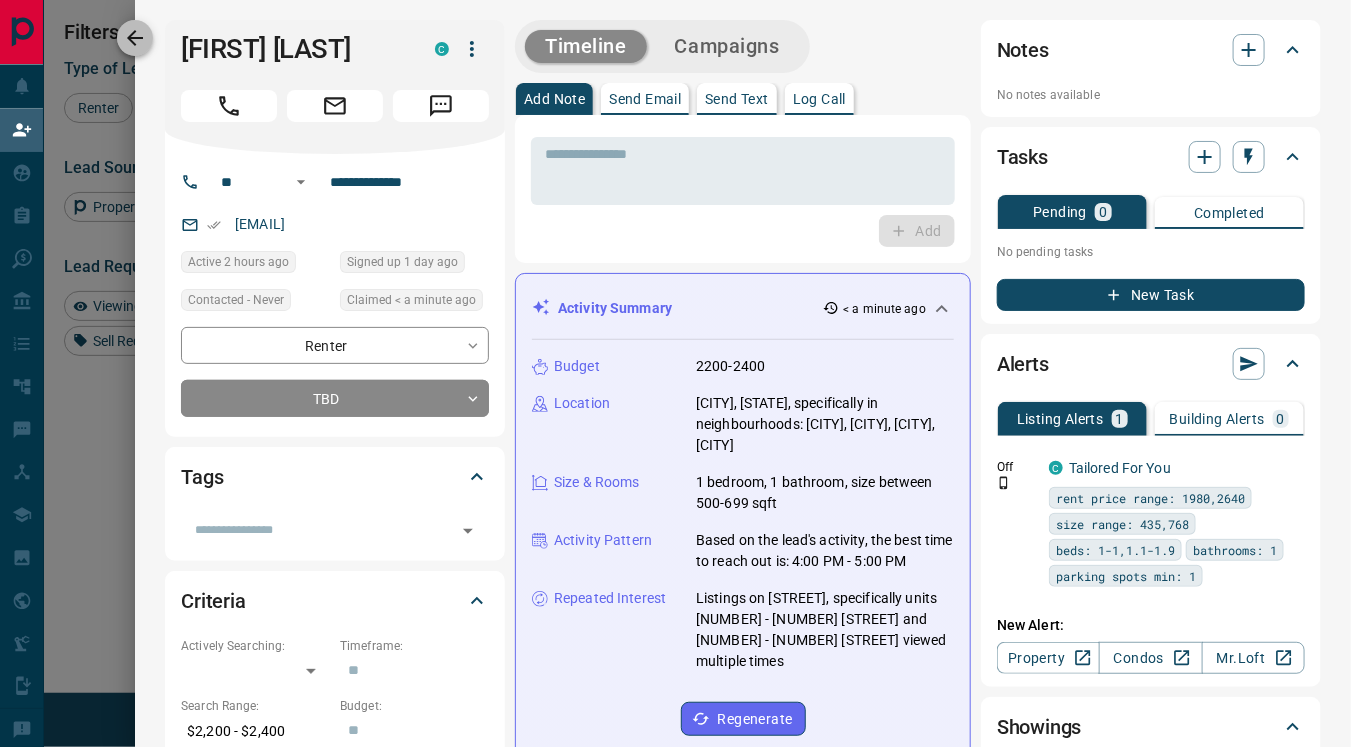 click at bounding box center [135, 38] 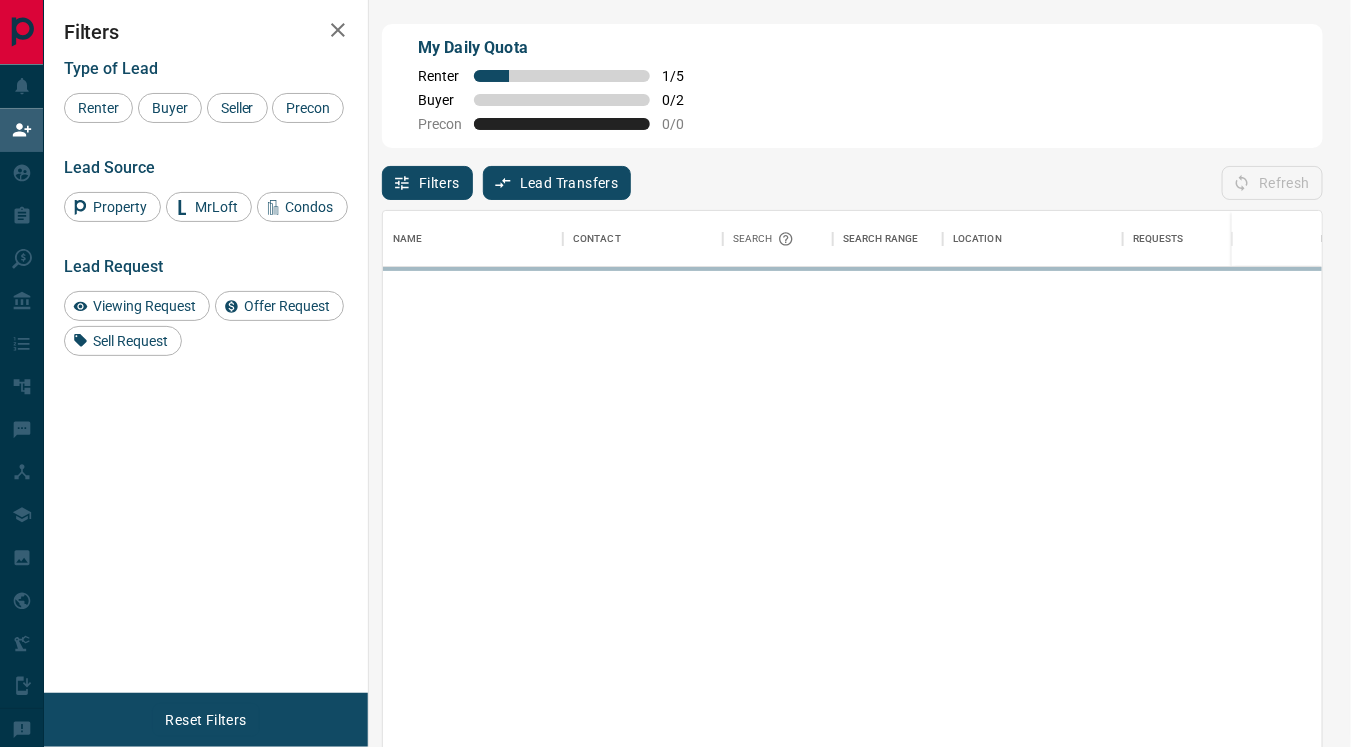 scroll, scrollTop: 18, scrollLeft: 17, axis: both 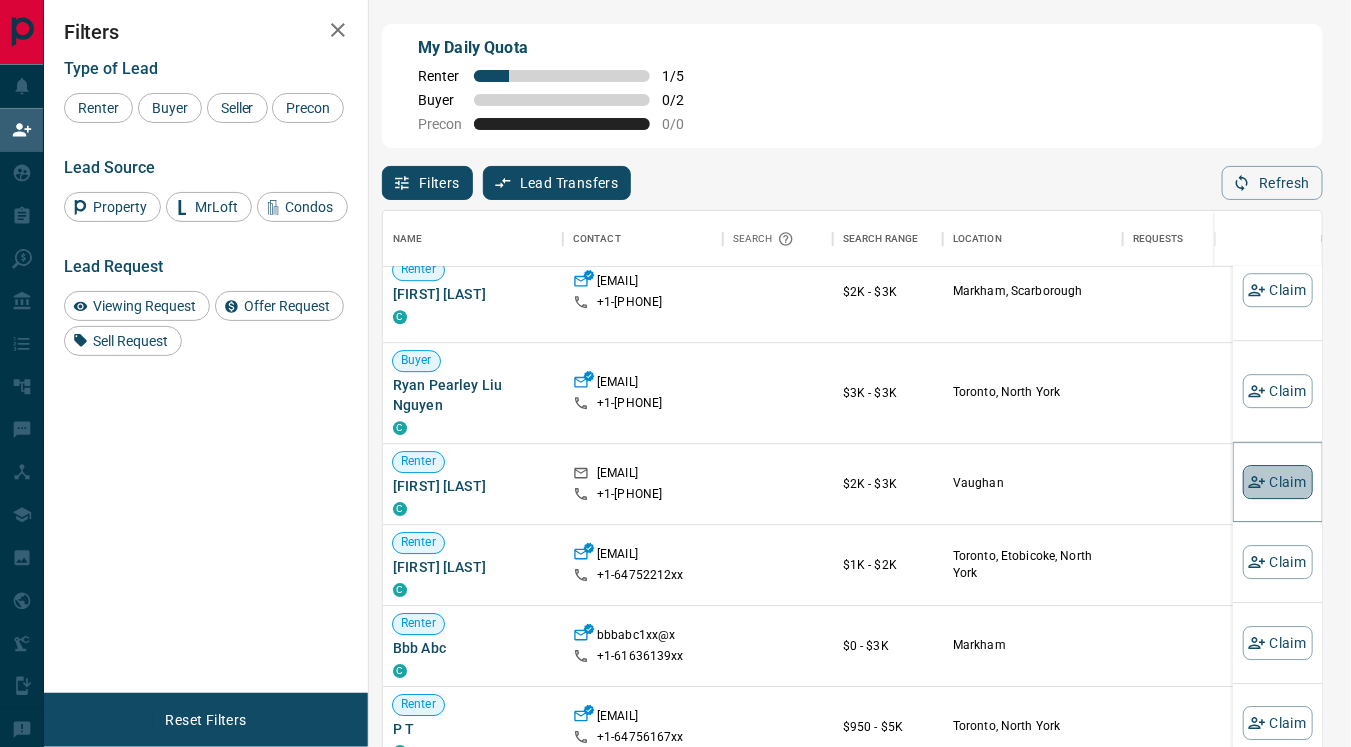 click on "Claim" at bounding box center (1278, 482) 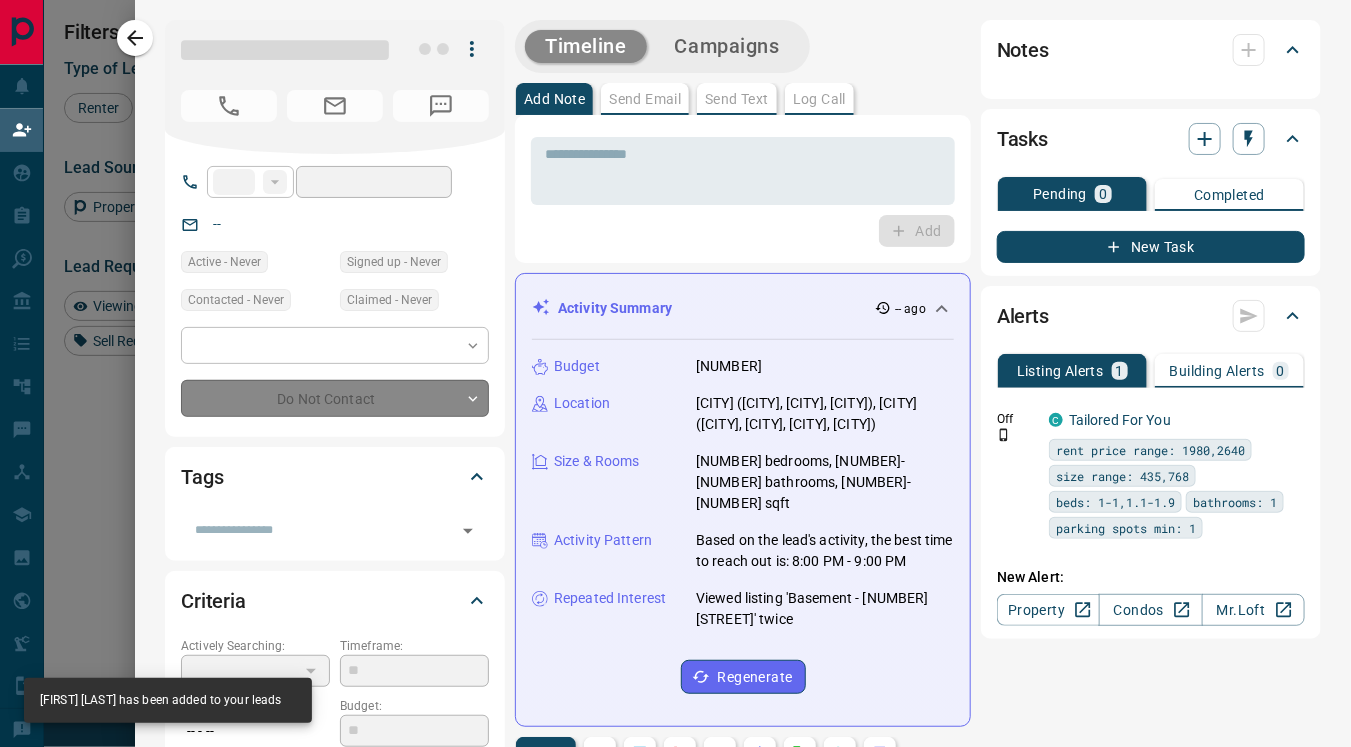 type on "**" 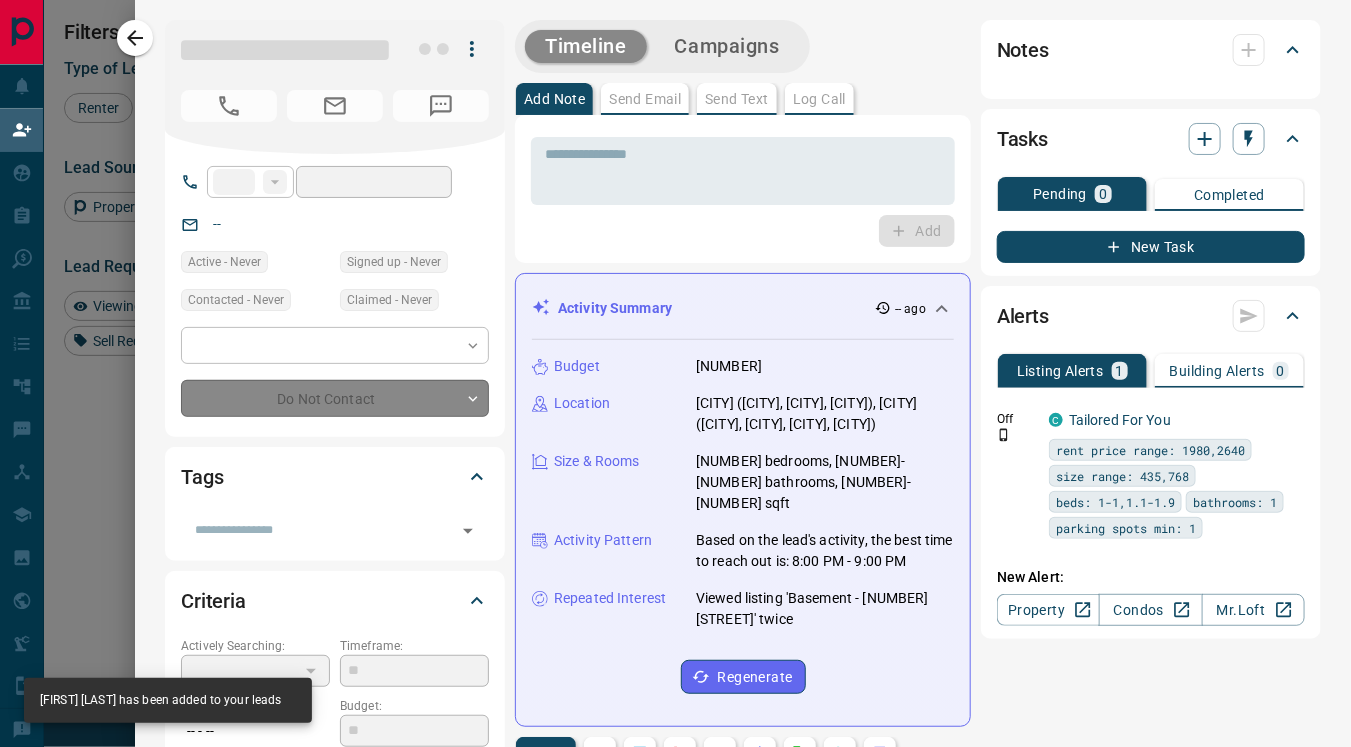 type on "**********" 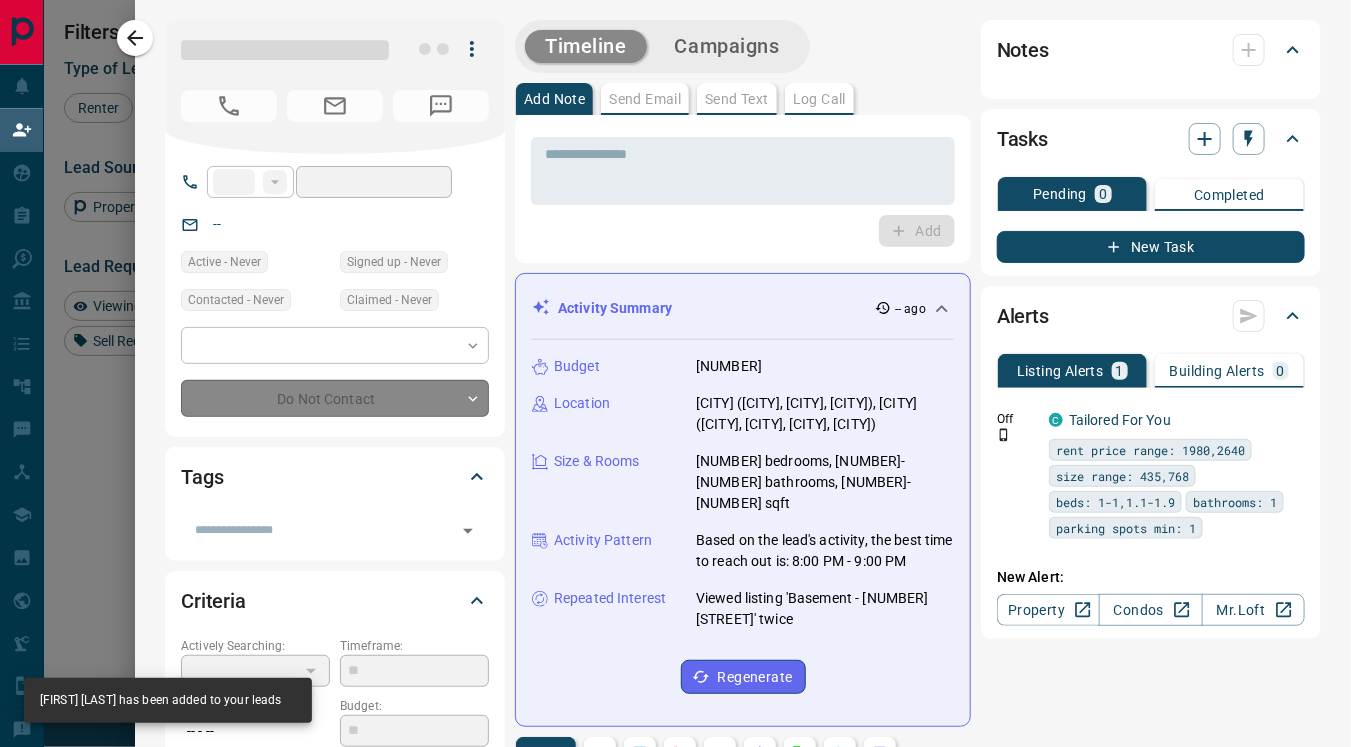 type on "**********" 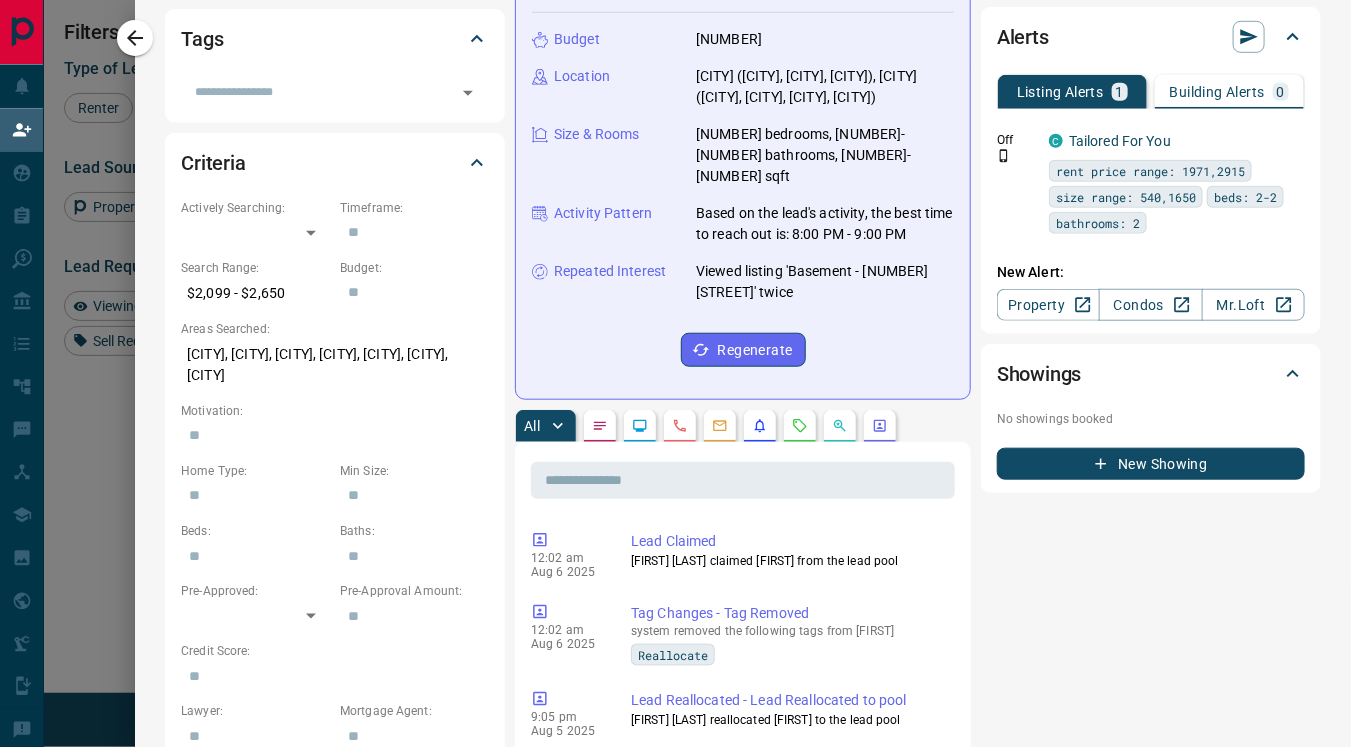 scroll, scrollTop: 439, scrollLeft: 0, axis: vertical 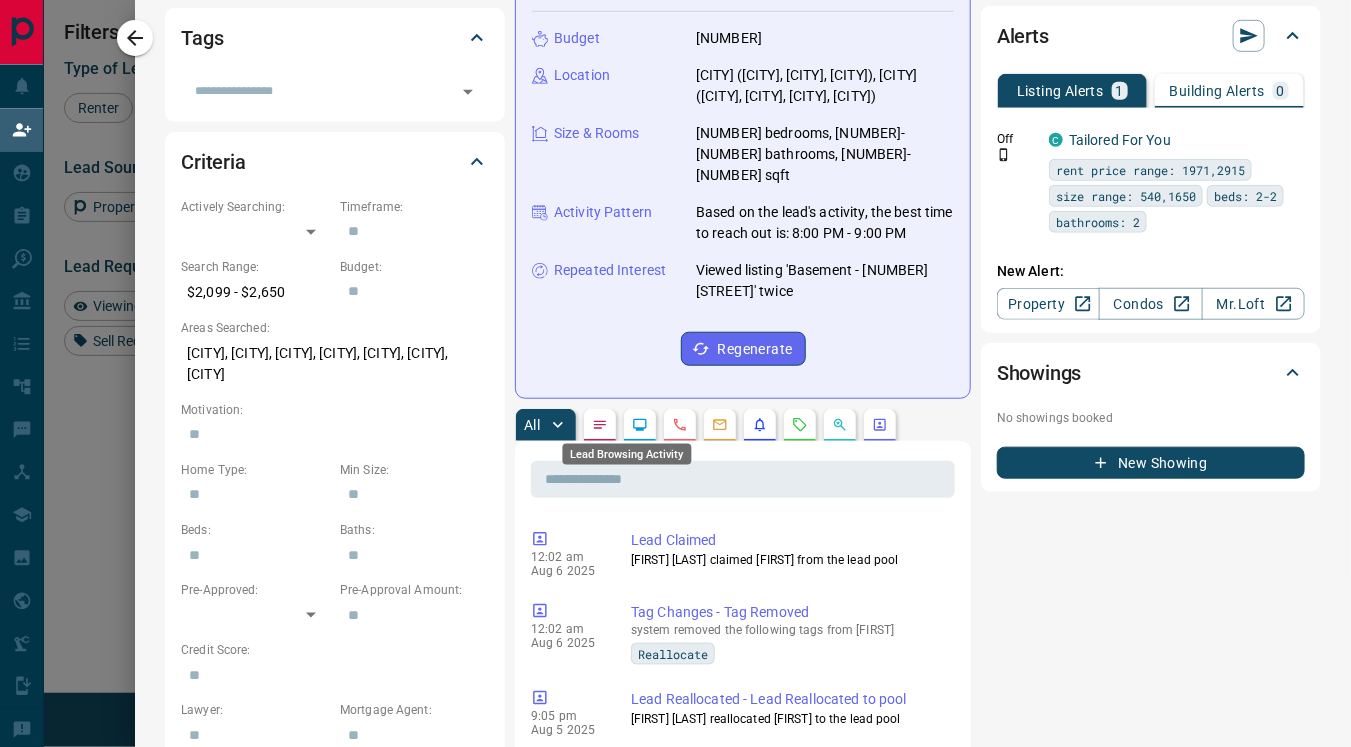 click 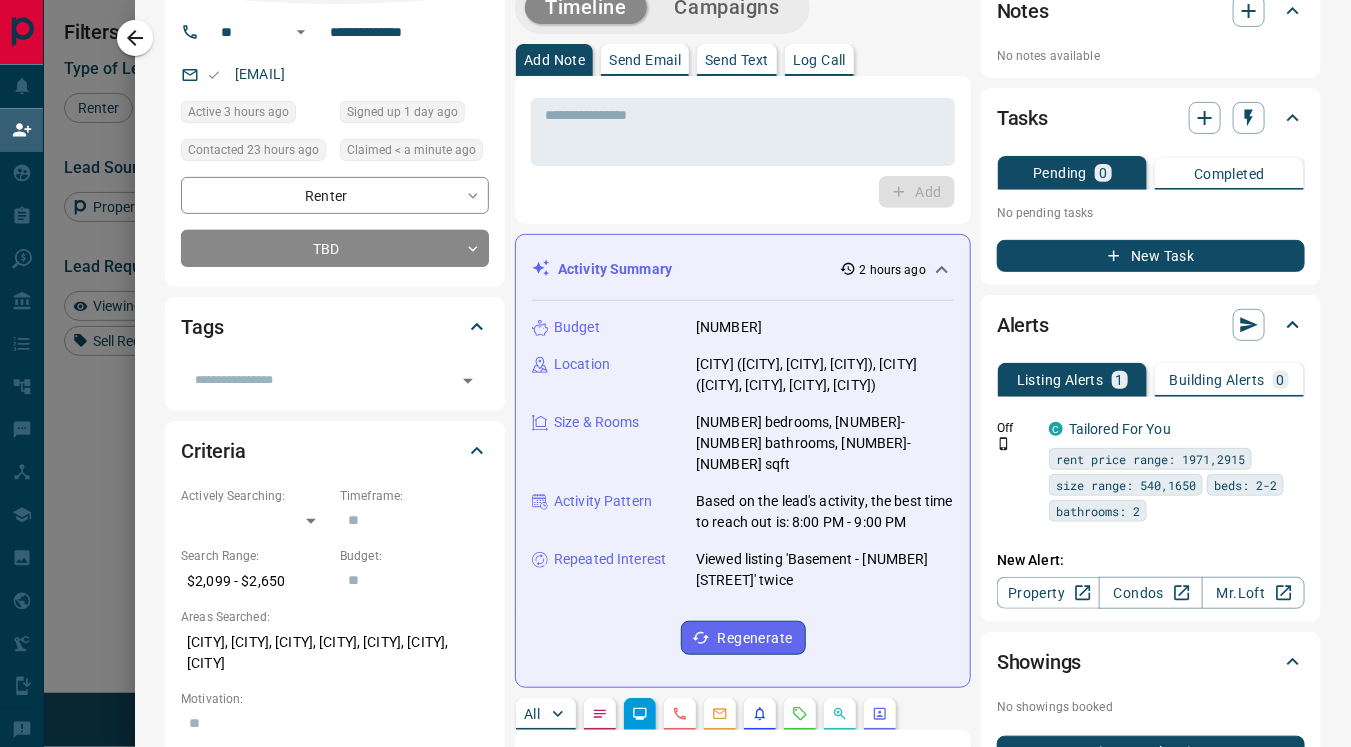scroll, scrollTop: 0, scrollLeft: 0, axis: both 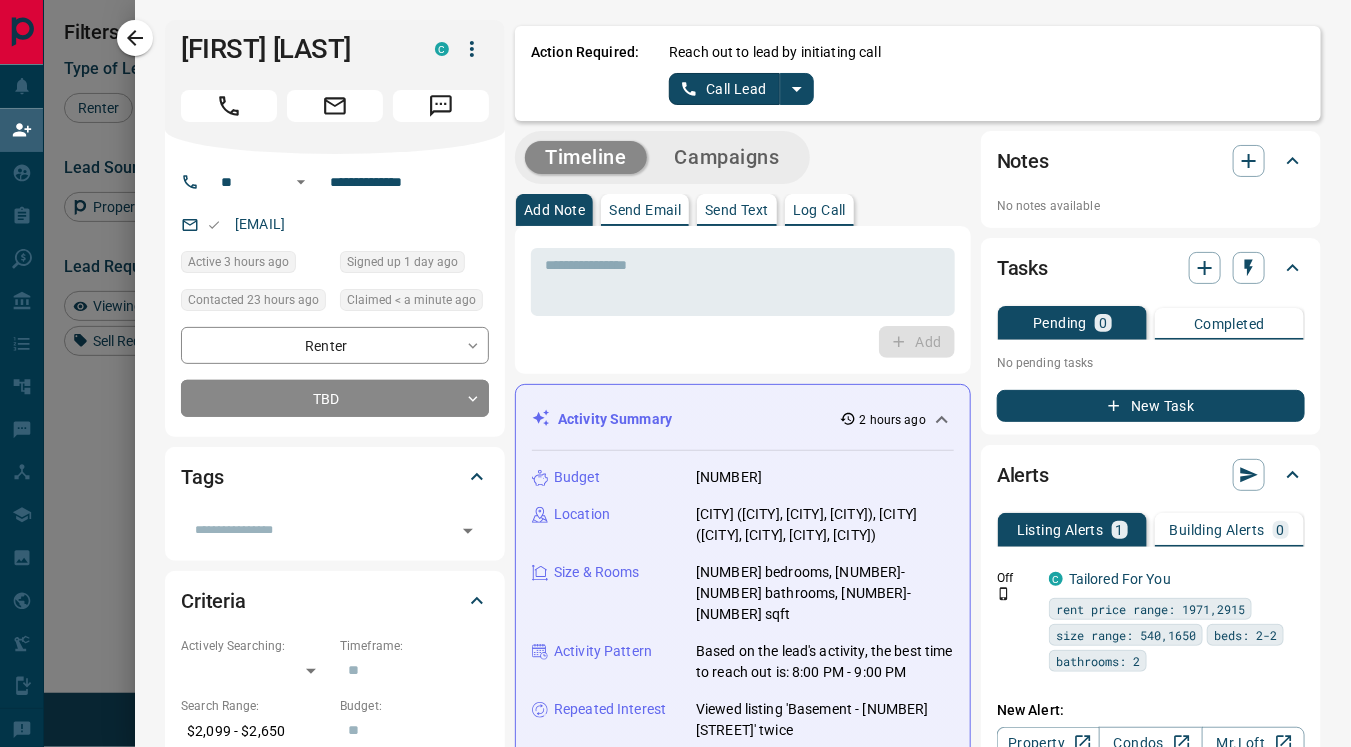 click 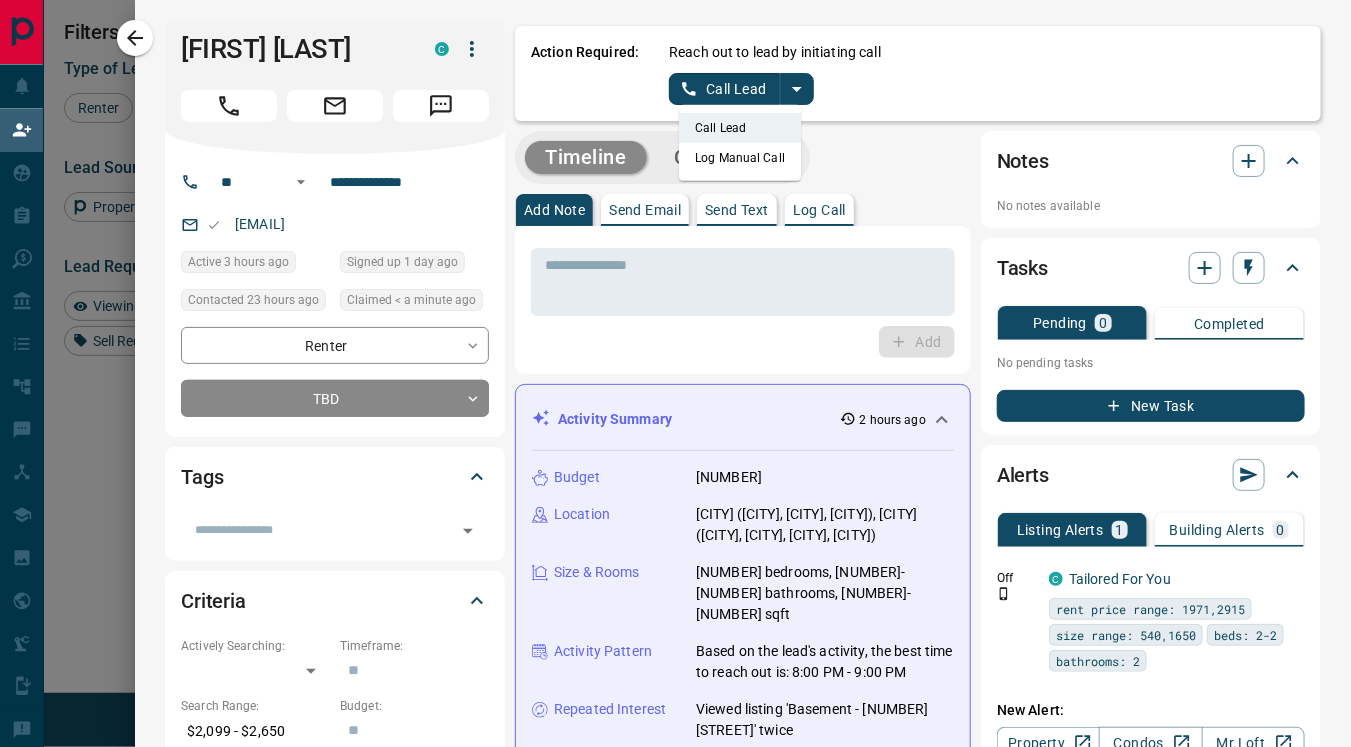 click on "Log Manual Call" at bounding box center [740, 158] 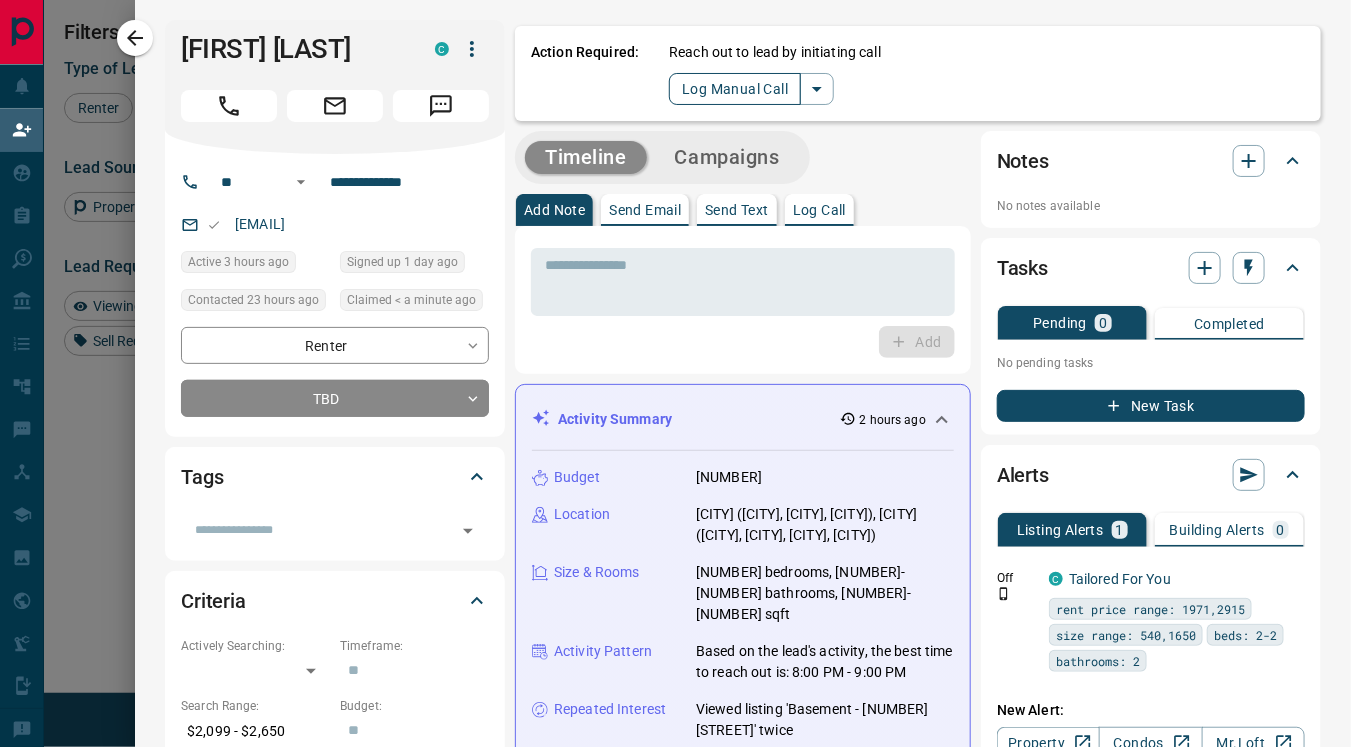 click on "Log Manual Call" at bounding box center [735, 89] 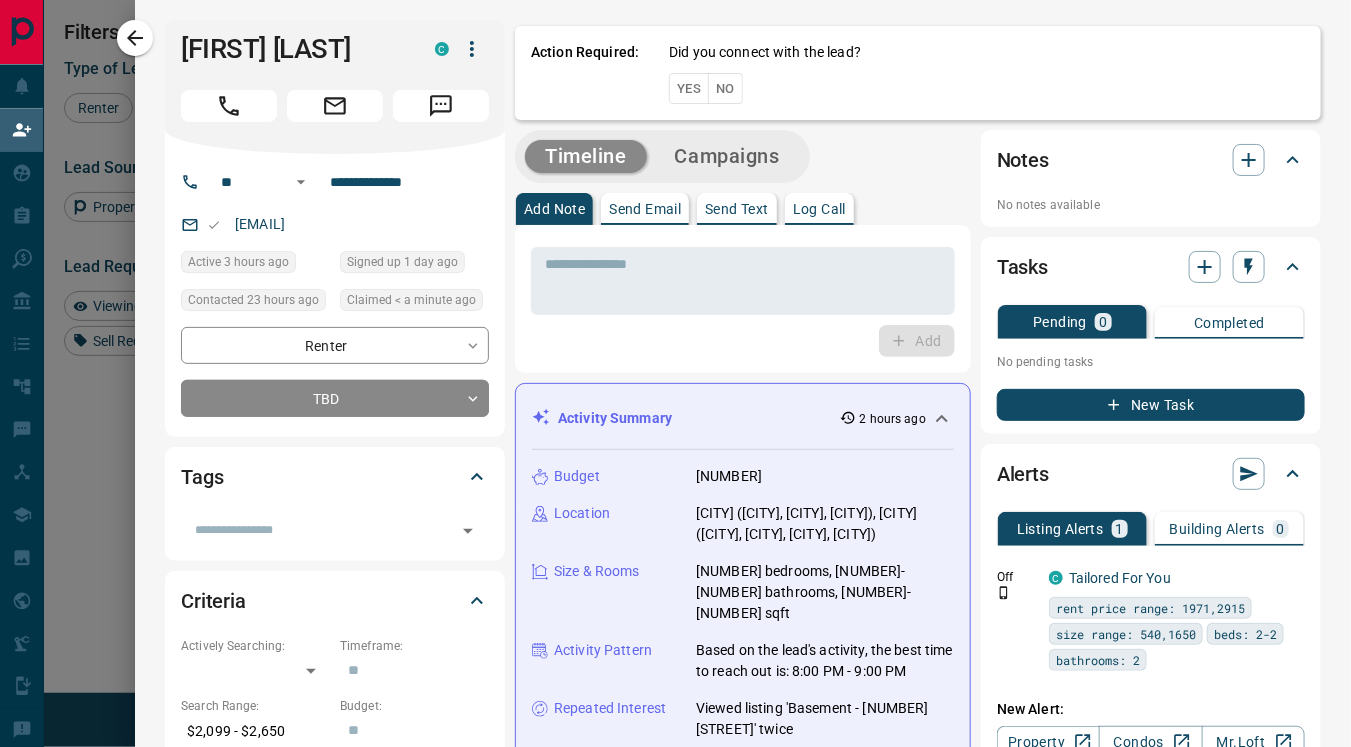 click on "Yes" at bounding box center (689, 88) 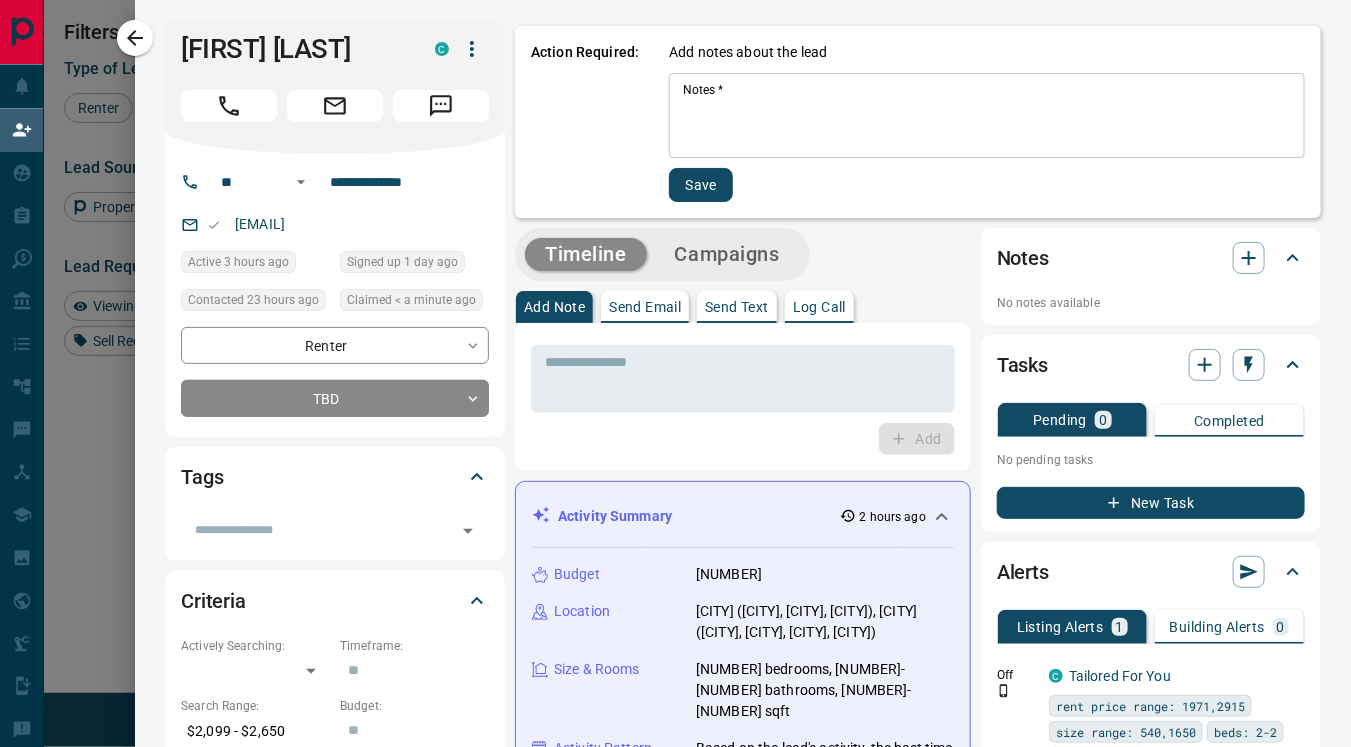 click on "Notes   *" at bounding box center (987, 116) 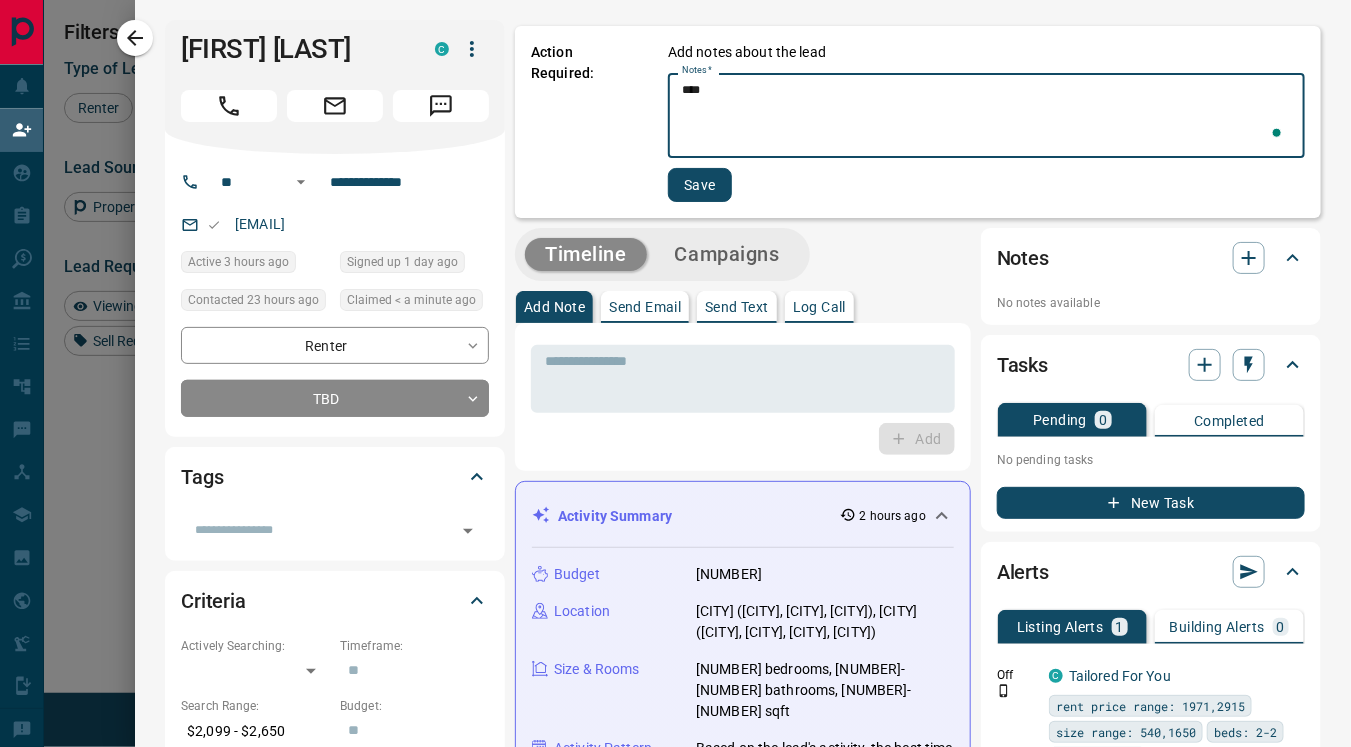 type on "****" 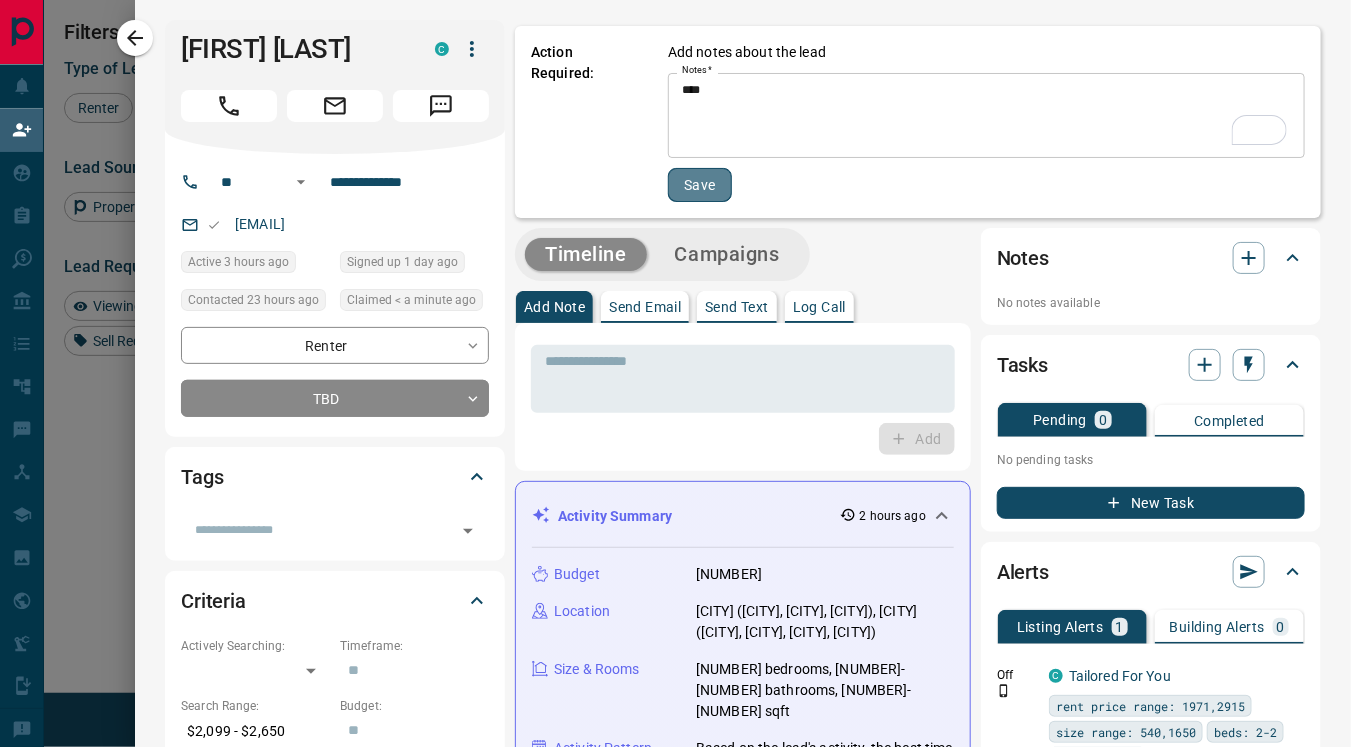 click on "Save" at bounding box center (700, 185) 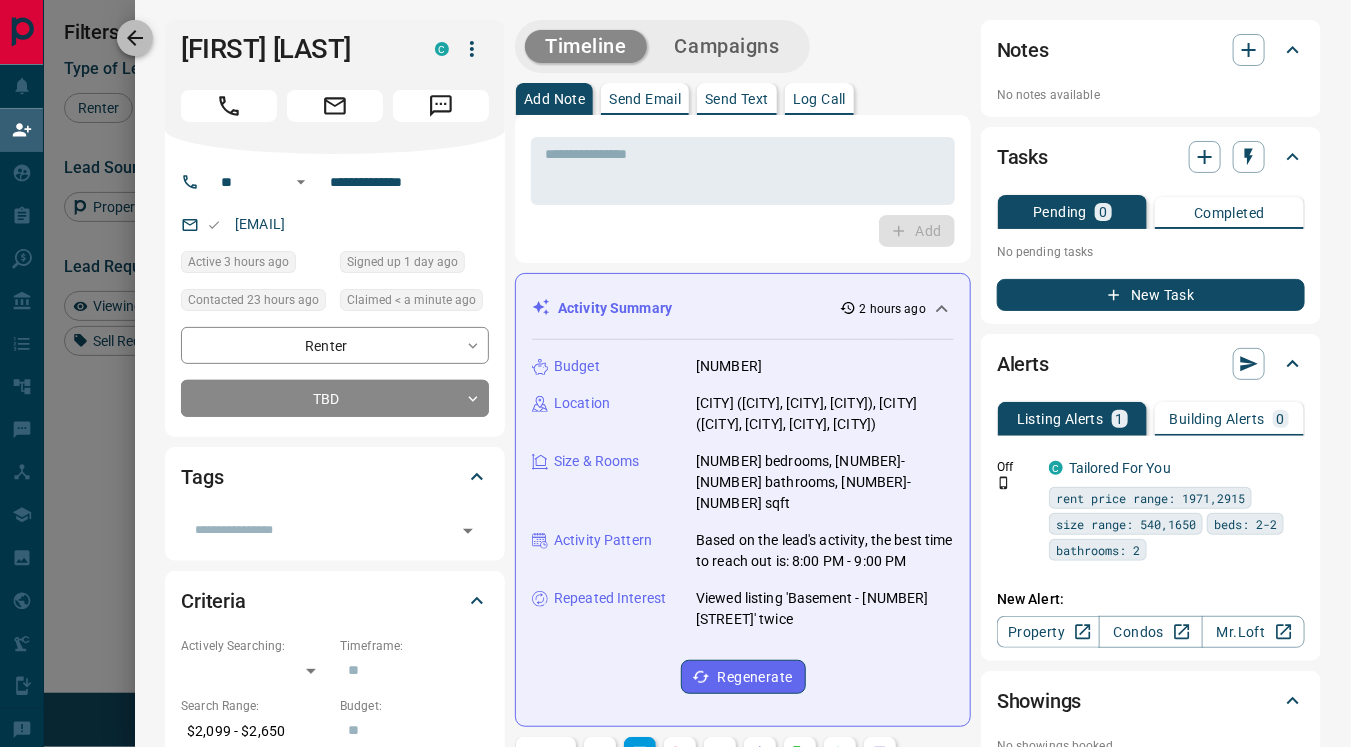 click 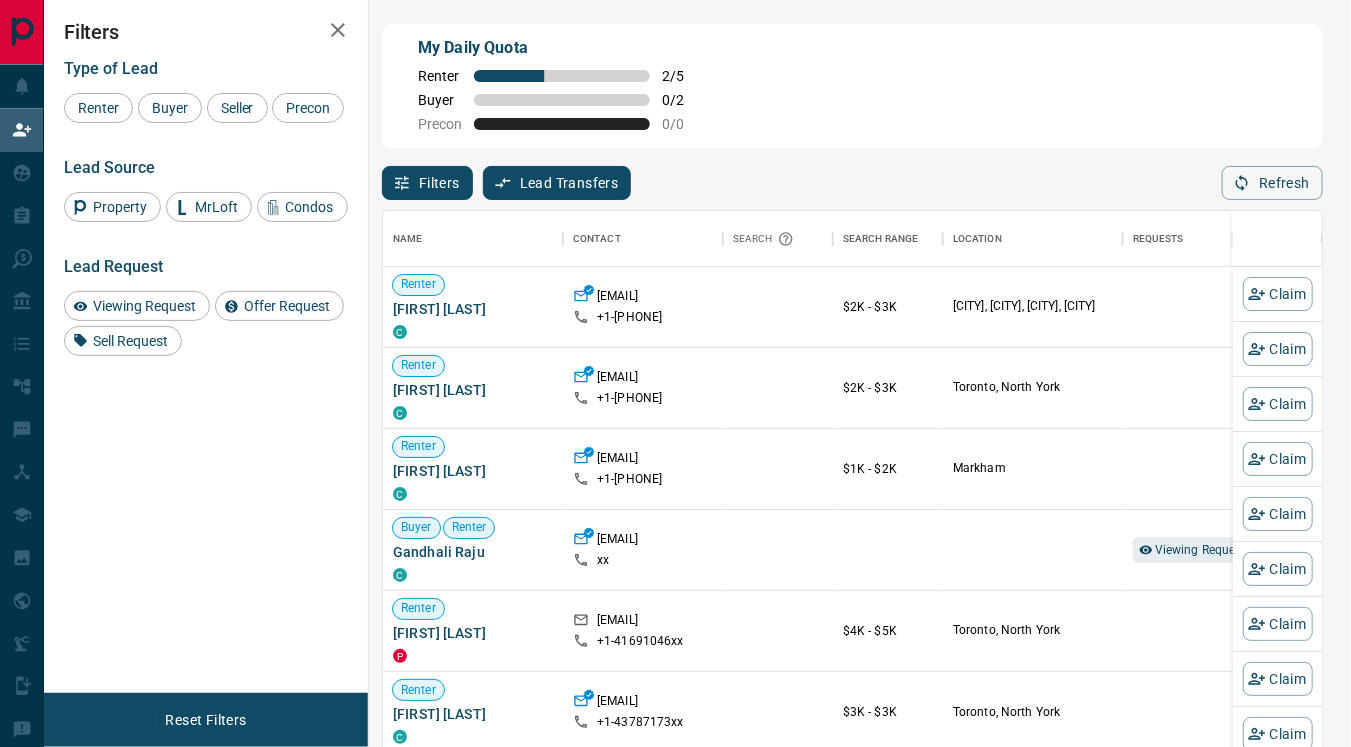 scroll, scrollTop: 18, scrollLeft: 17, axis: both 